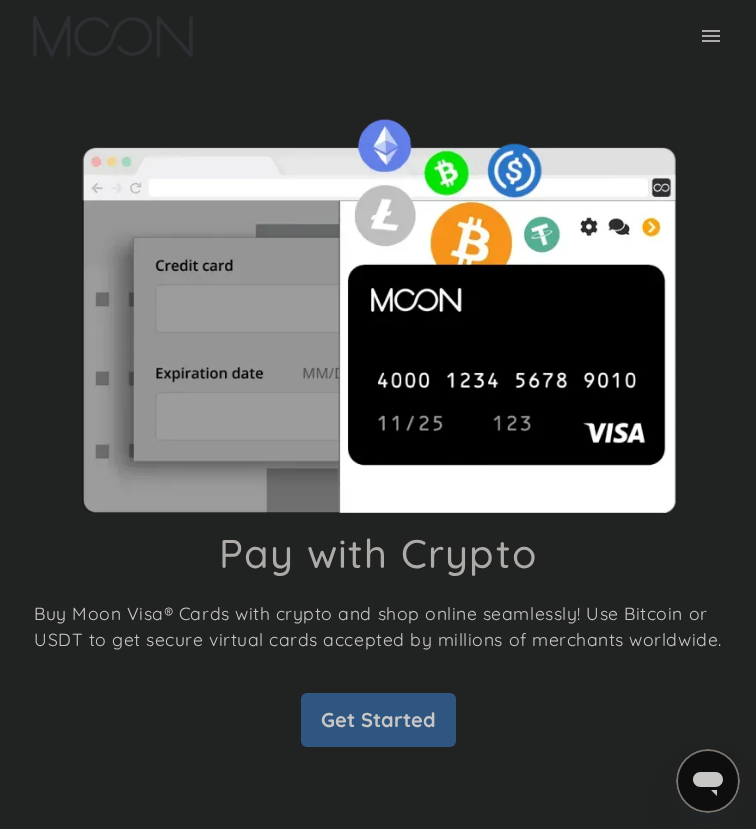 scroll, scrollTop: 0, scrollLeft: 0, axis: both 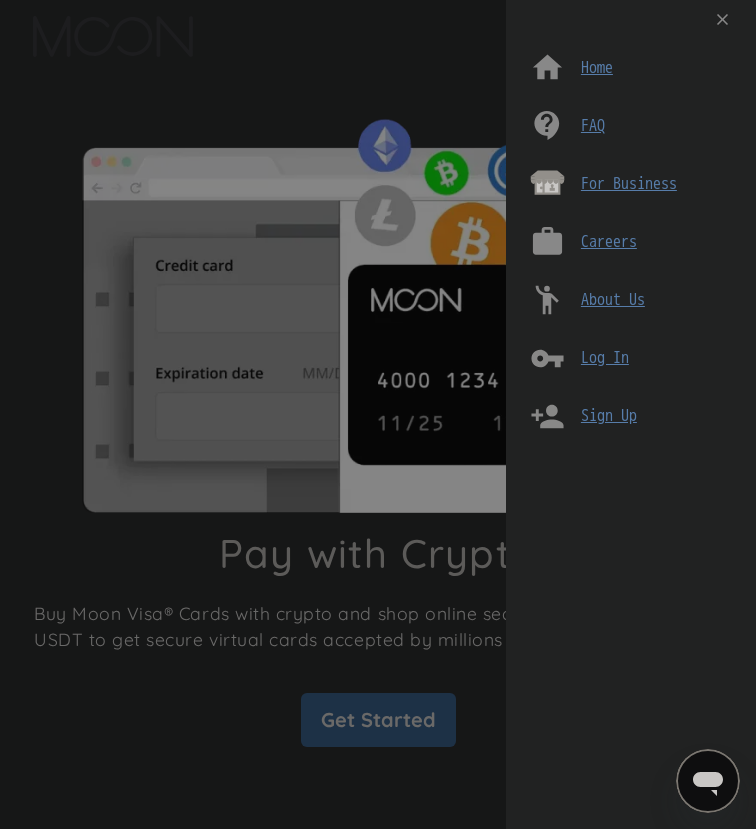 click on "Log In" at bounding box center [605, 358] 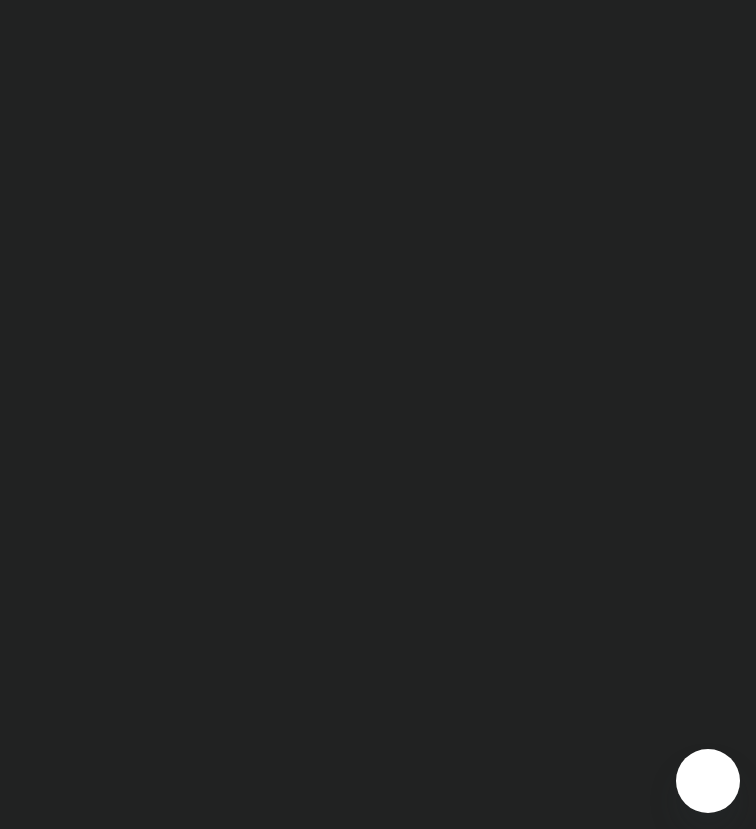 scroll, scrollTop: 0, scrollLeft: 0, axis: both 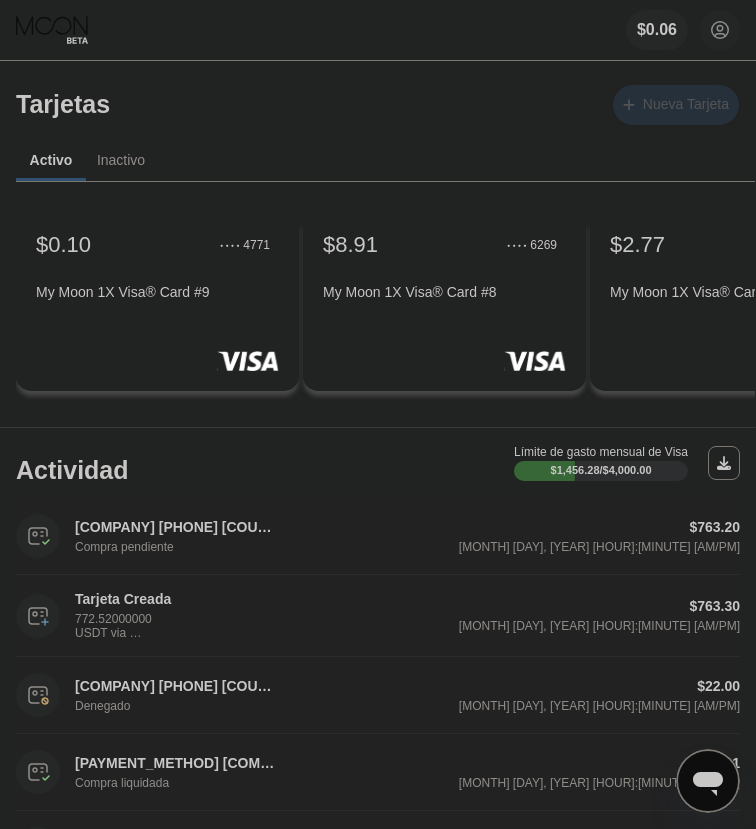 click on "Nueva Tarjeta" at bounding box center [686, 104] 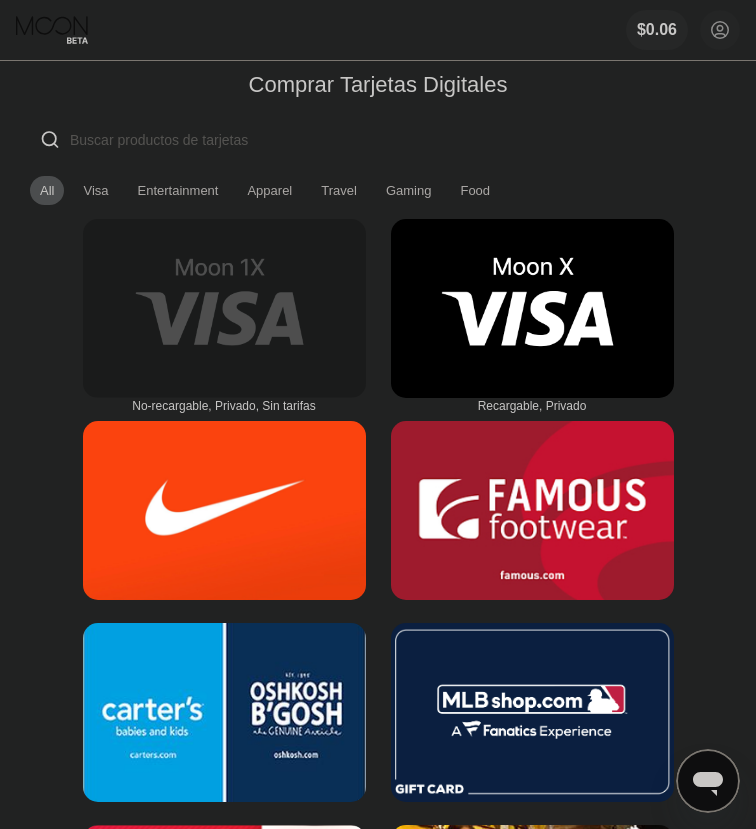 click at bounding box center [224, 308] 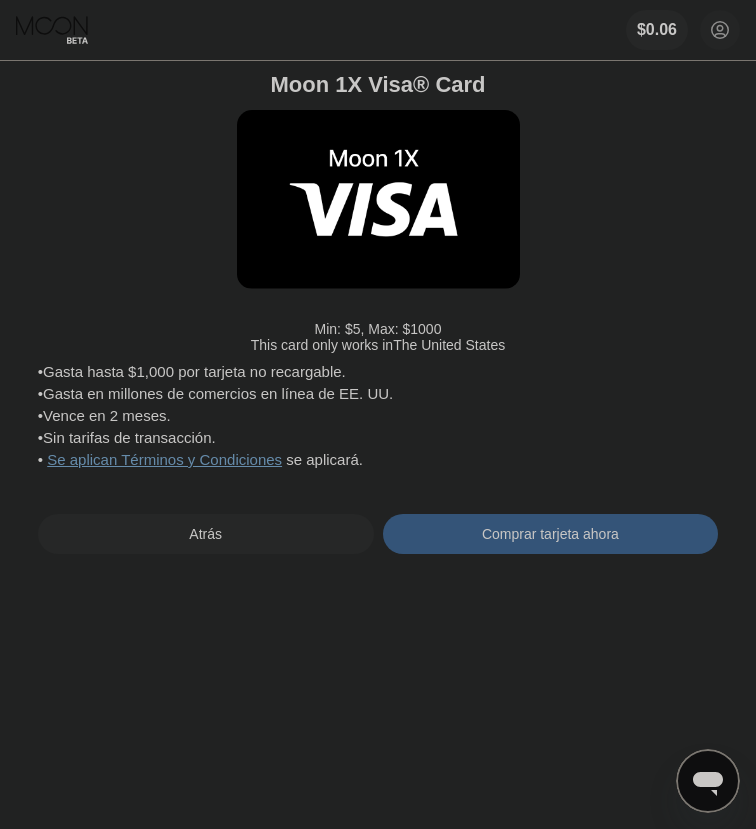click on "Moon 1X Visa® Card Min: $ 5 , Max: $ 1000 This card only works in  The United States •  Gasta hasta $1,000 por tarjeta no recargable. •  Gasta en millones de comercios en línea de EE. UU. •  Vence en 2 meses. •  Sin tarifas de transacción. •   Se aplican Términos y Condiciones   se aplicará . Atrás Comprar tarjeta ahora" at bounding box center (378, 445) 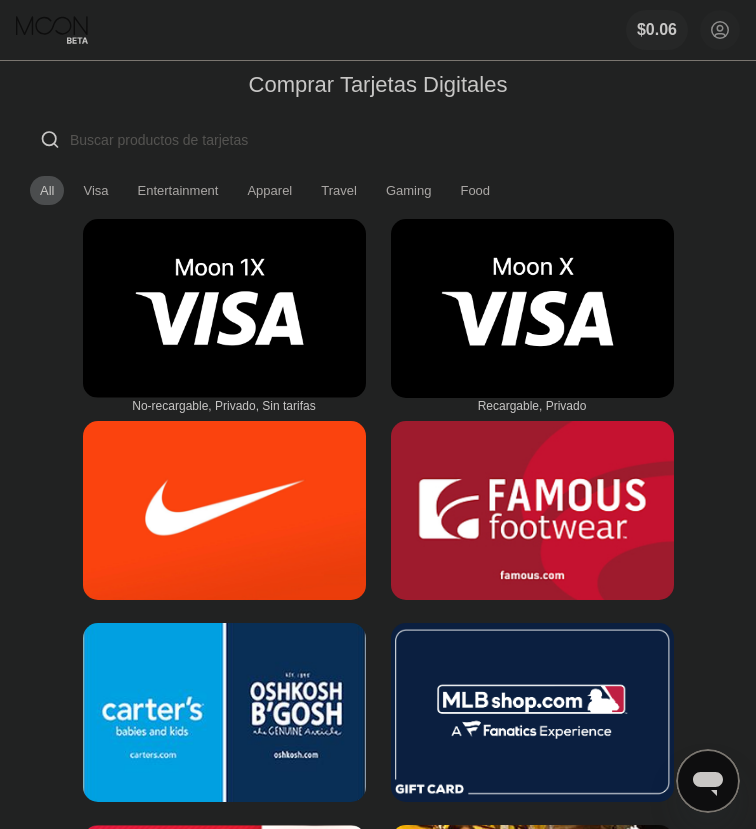 click at bounding box center (224, 308) 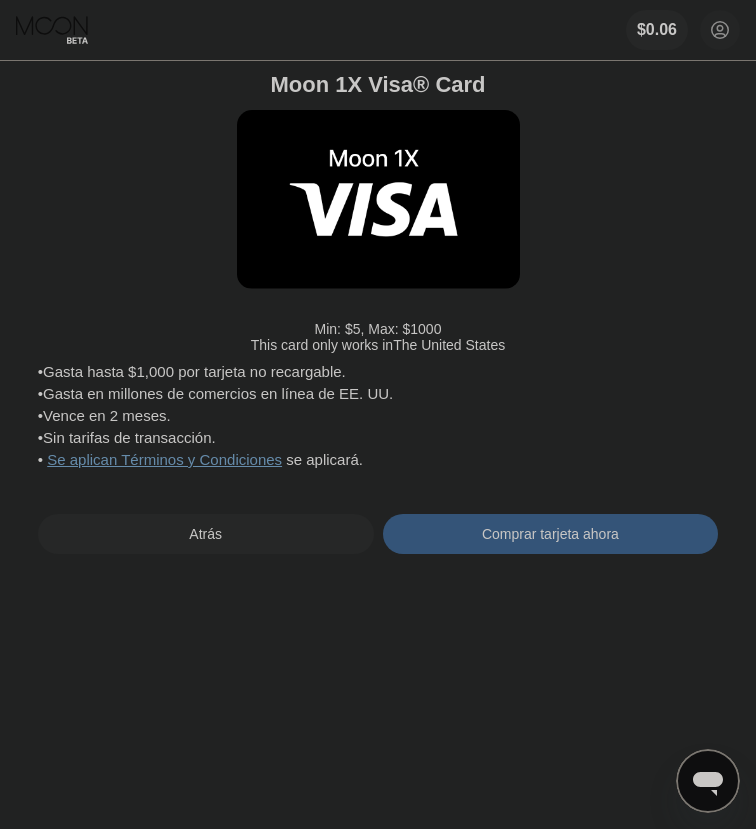 click on "Comprar tarjeta ahora" at bounding box center (550, 534) 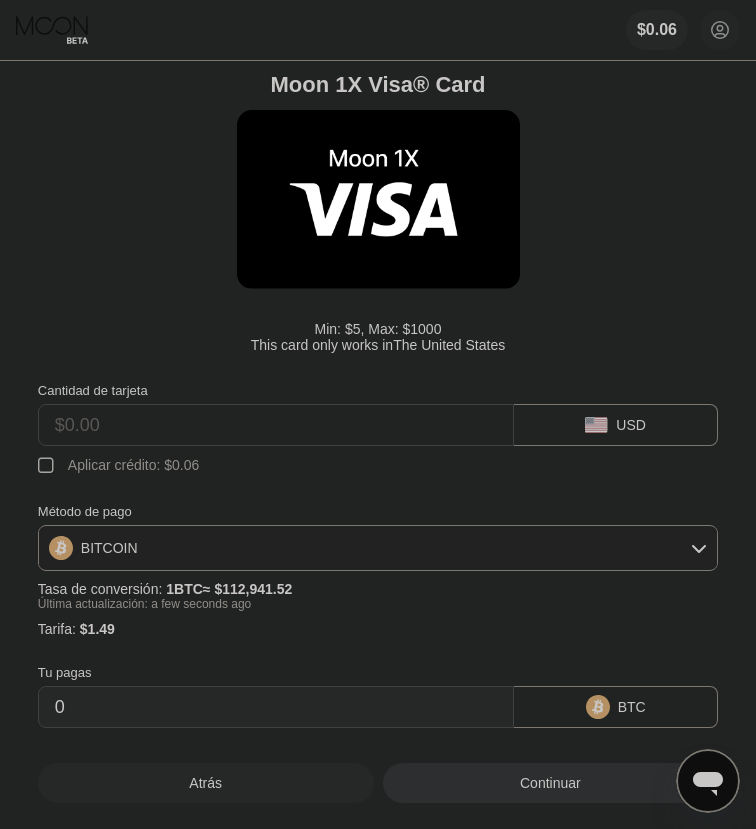 click at bounding box center [276, 425] 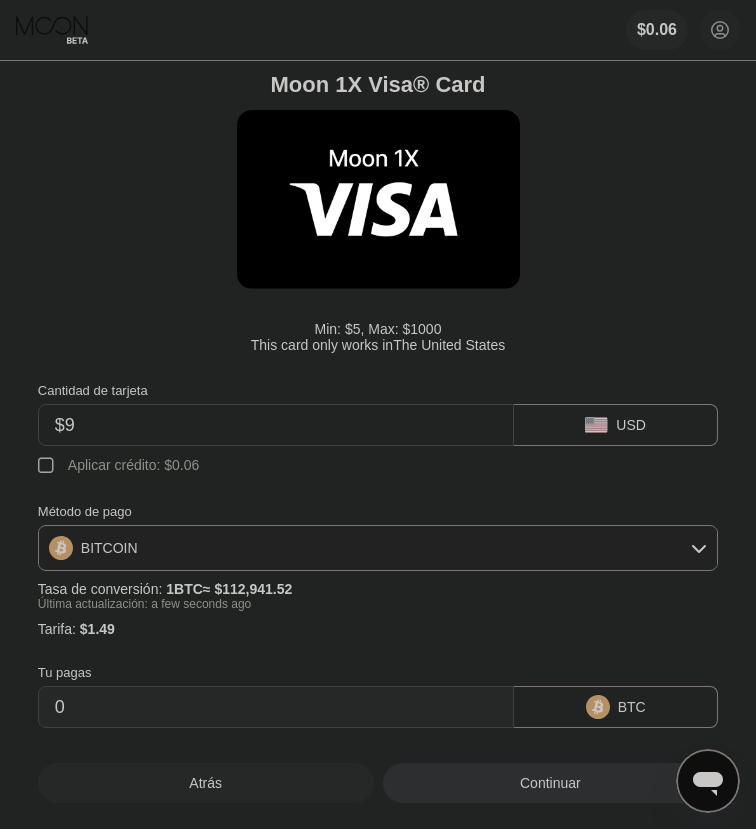 type on "0.00009288" 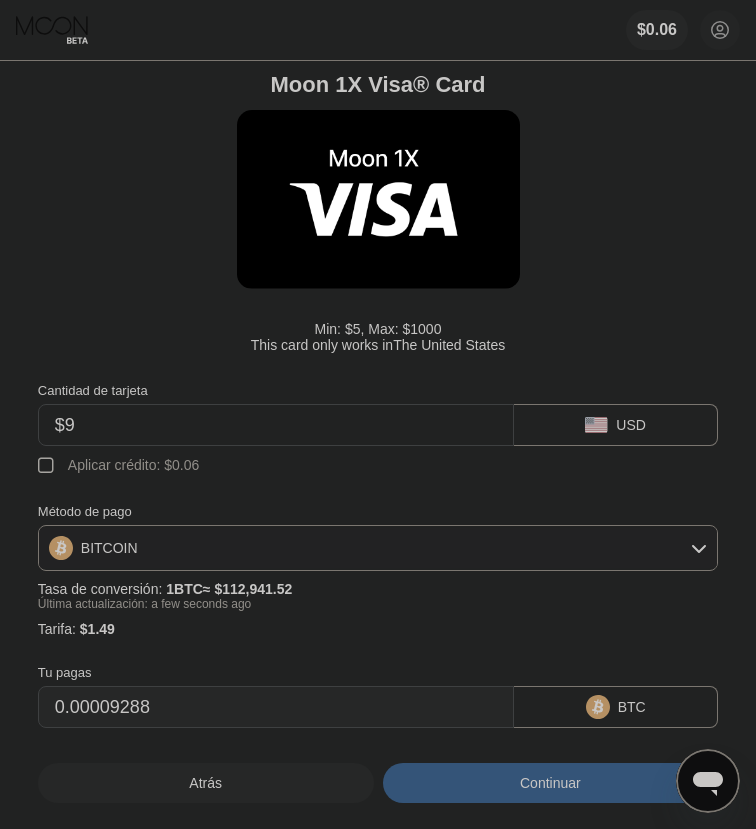 type on "$90" 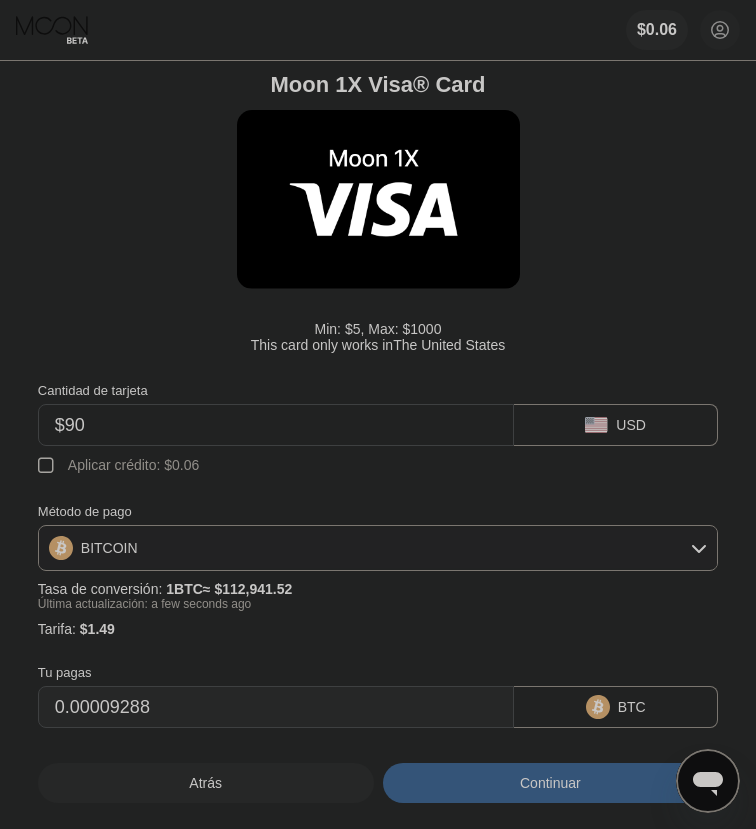 type on "0.00081007" 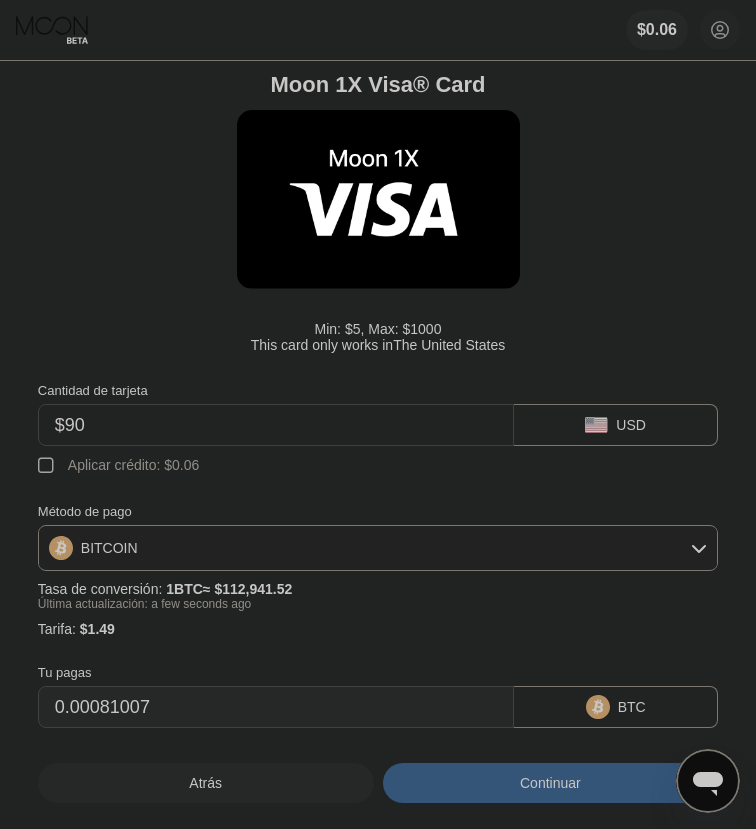 type on "$909" 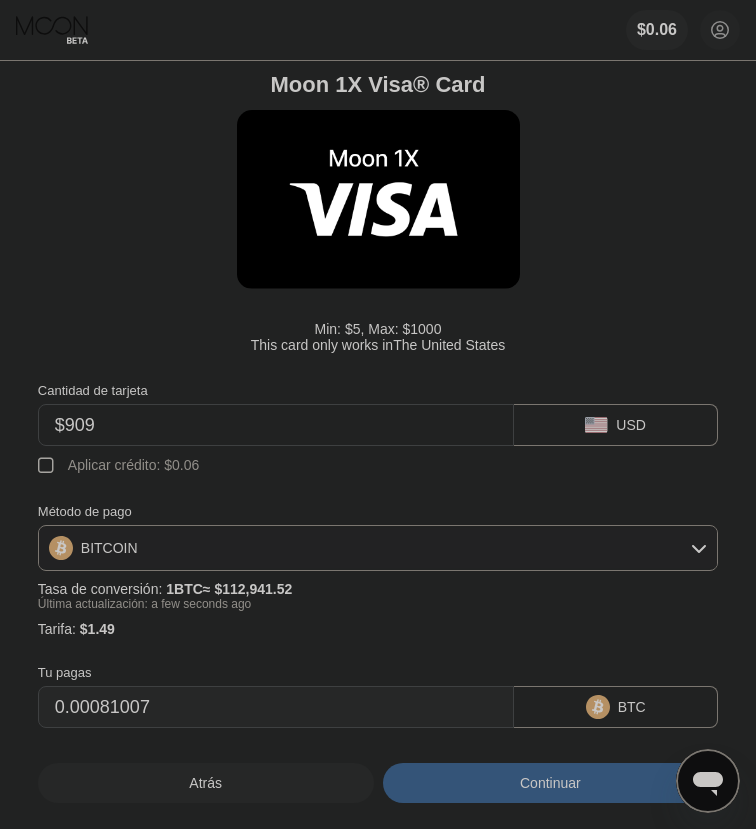 type on "0.00806161" 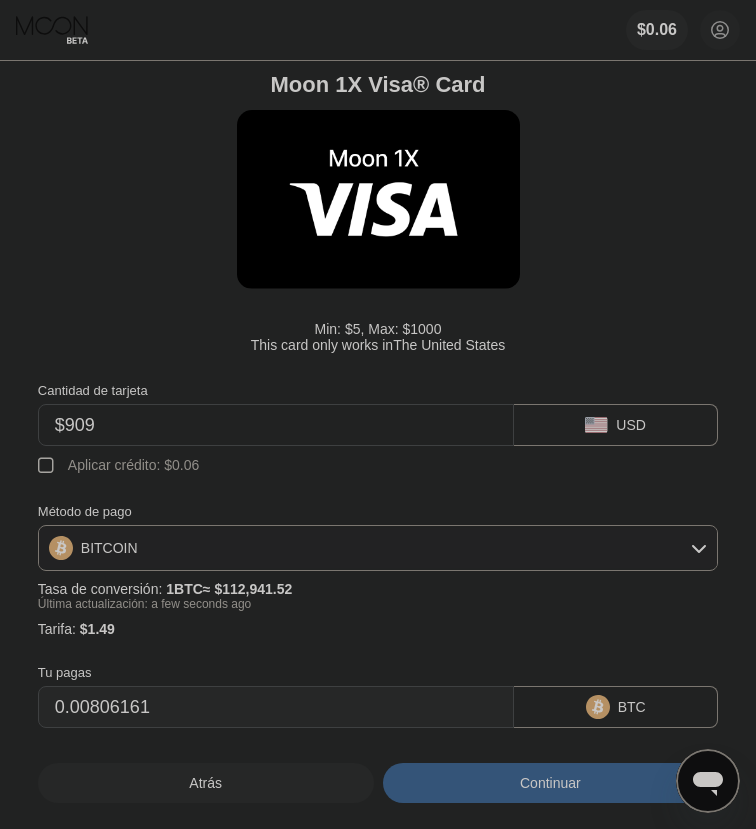 type on "$909" 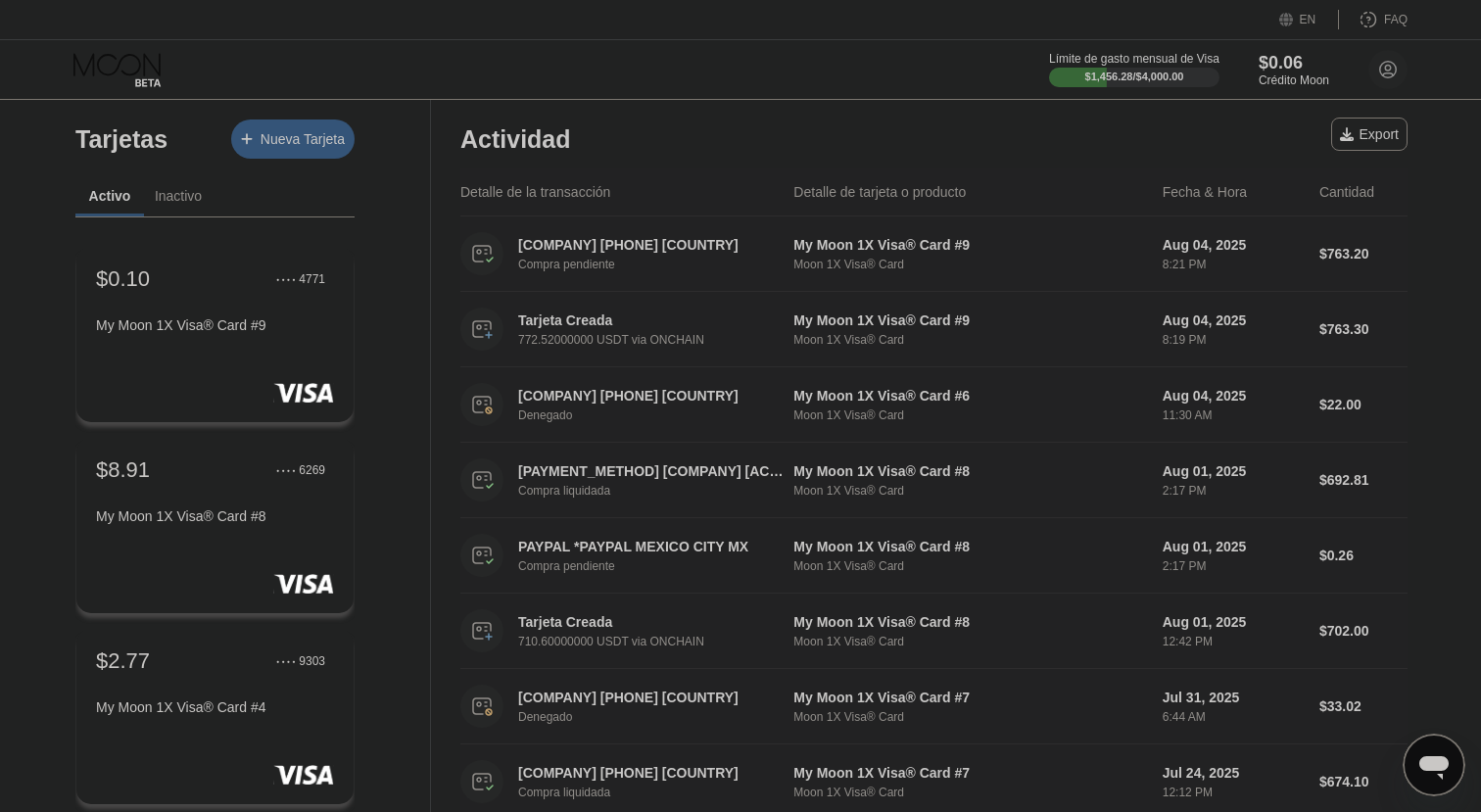 click on "Nueva Tarjeta" at bounding box center (303, 139) 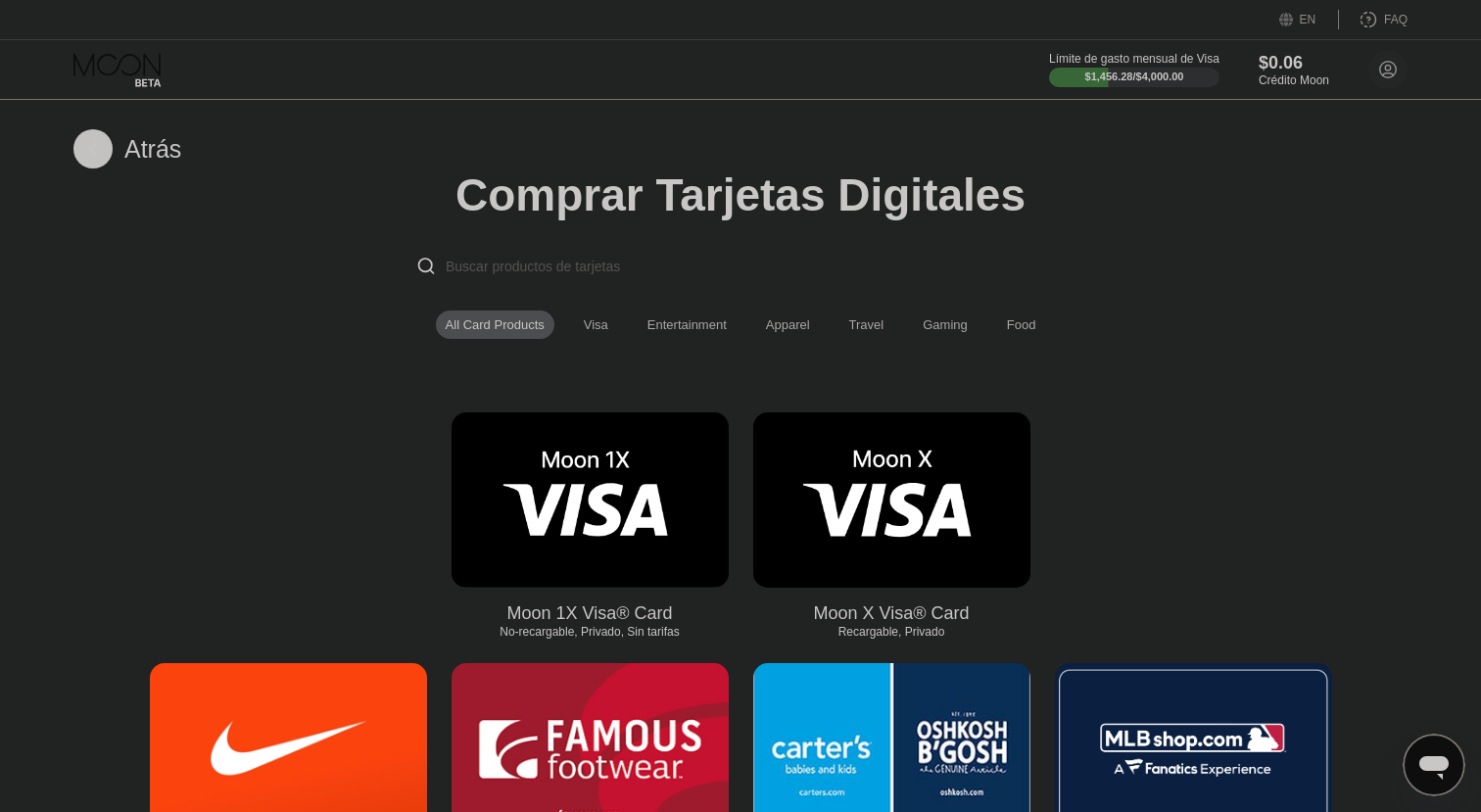 click at bounding box center (590, 500) 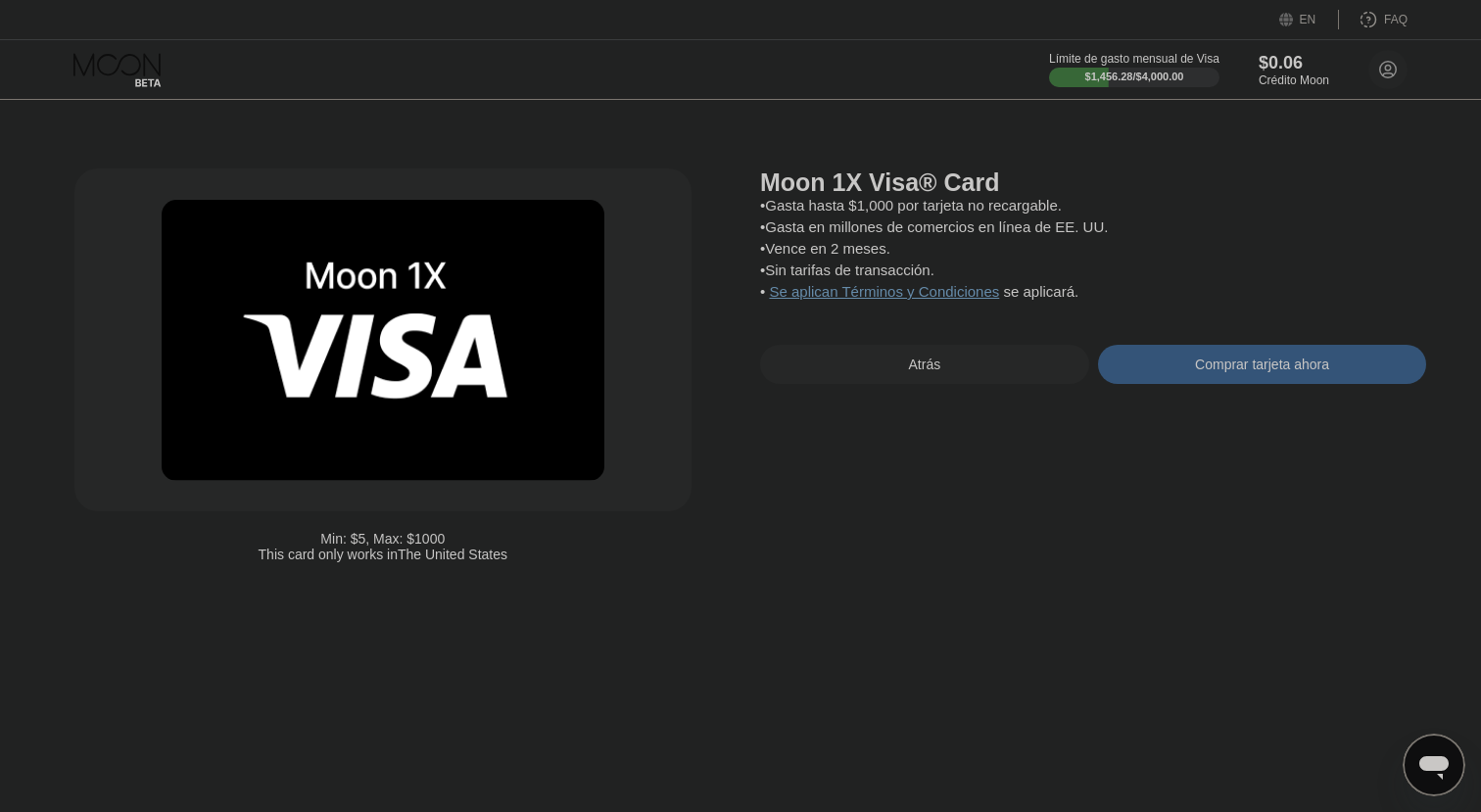 click on "Moon 1X Visa® Card •  Gasta hasta $1,000 por tarjeta no recargable. •  Gasta en millones de comercios en línea de EE. UU. •  Vence en 2 meses. •  Sin tarifas de transacción. •   Se aplican Términos y Condiciones   se aplicará . Atrás Comprar tarjeta ahora" at bounding box center [1093, 370] 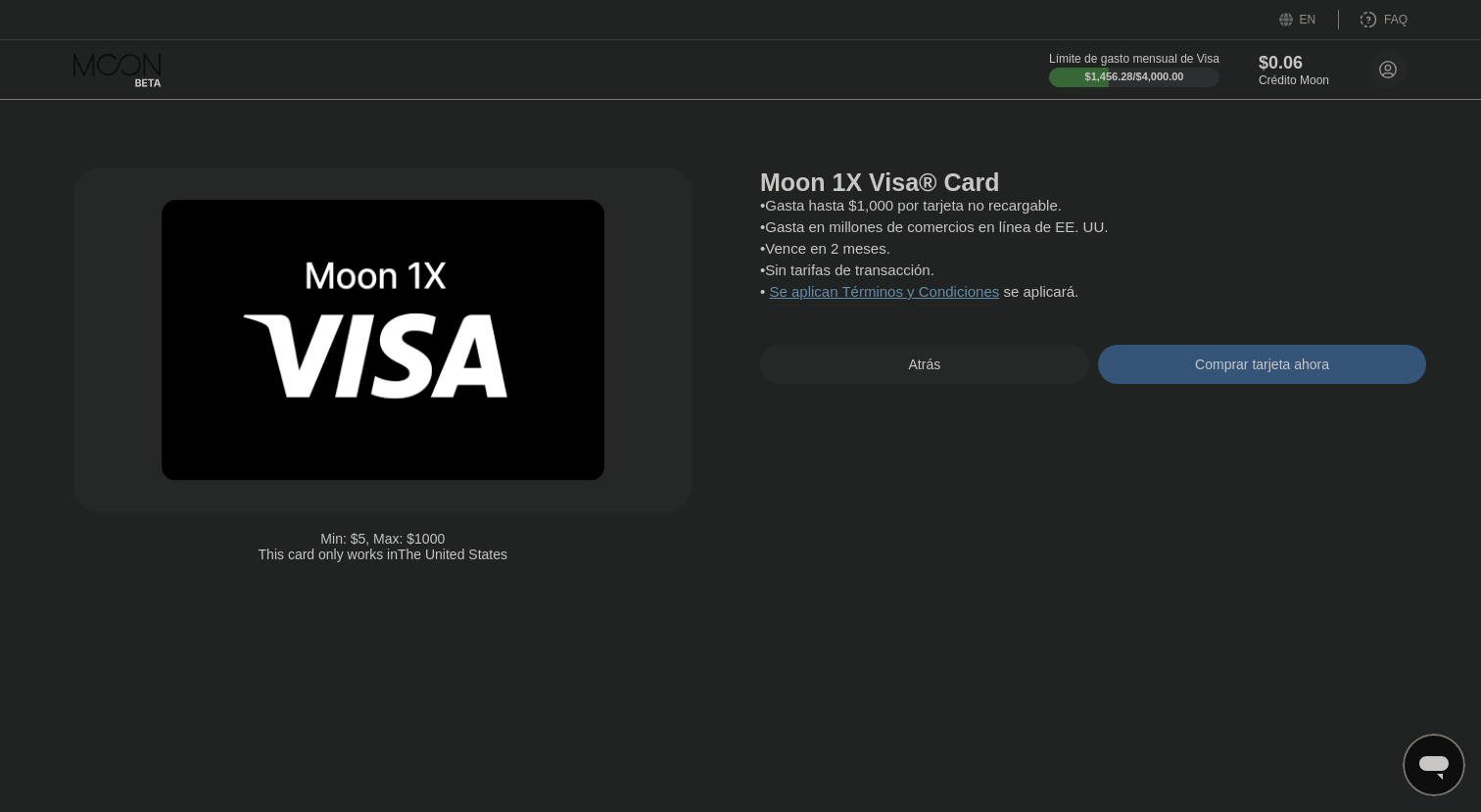 click on "Comprar tarjeta ahora" at bounding box center (1262, 364) 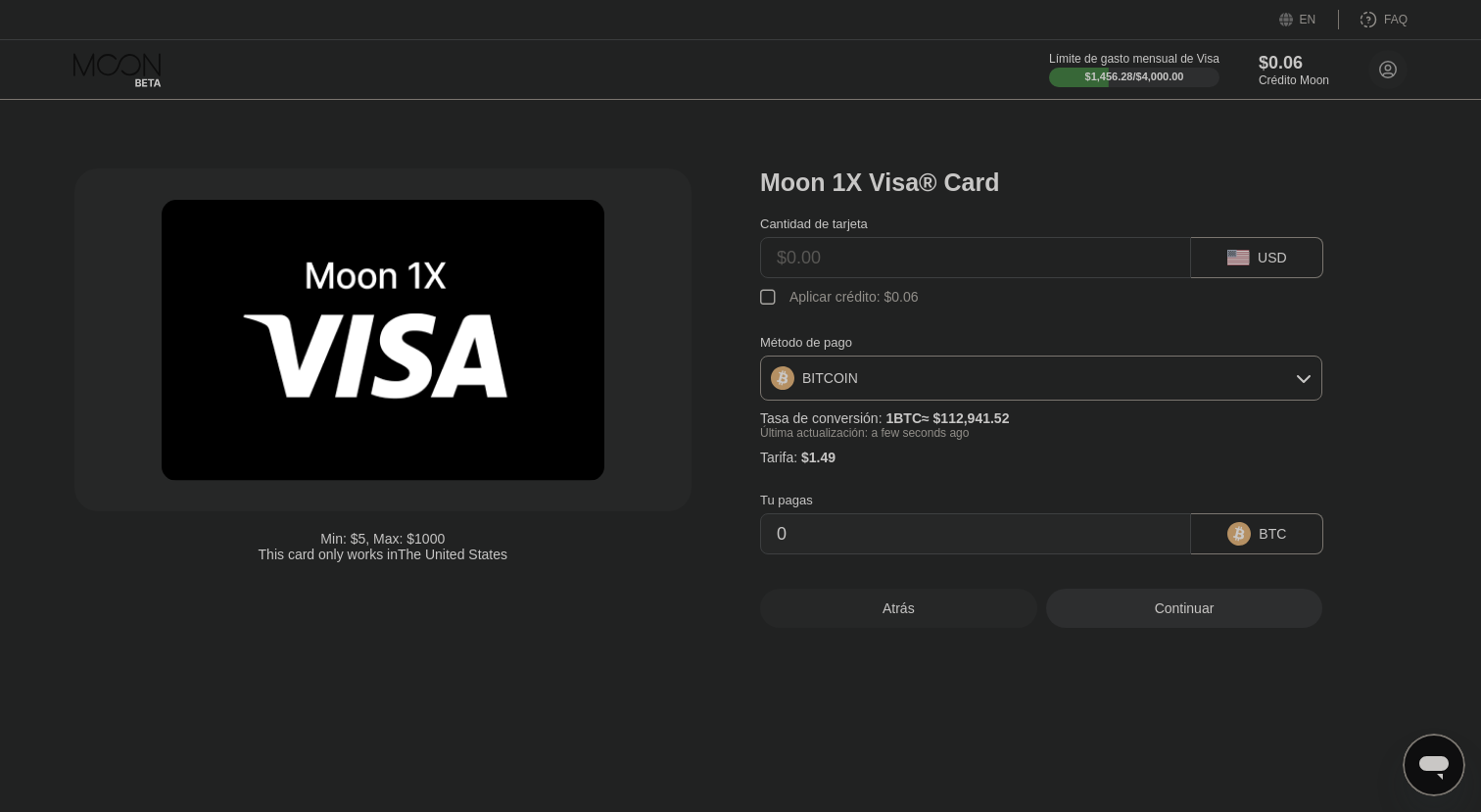 click at bounding box center (976, 258) 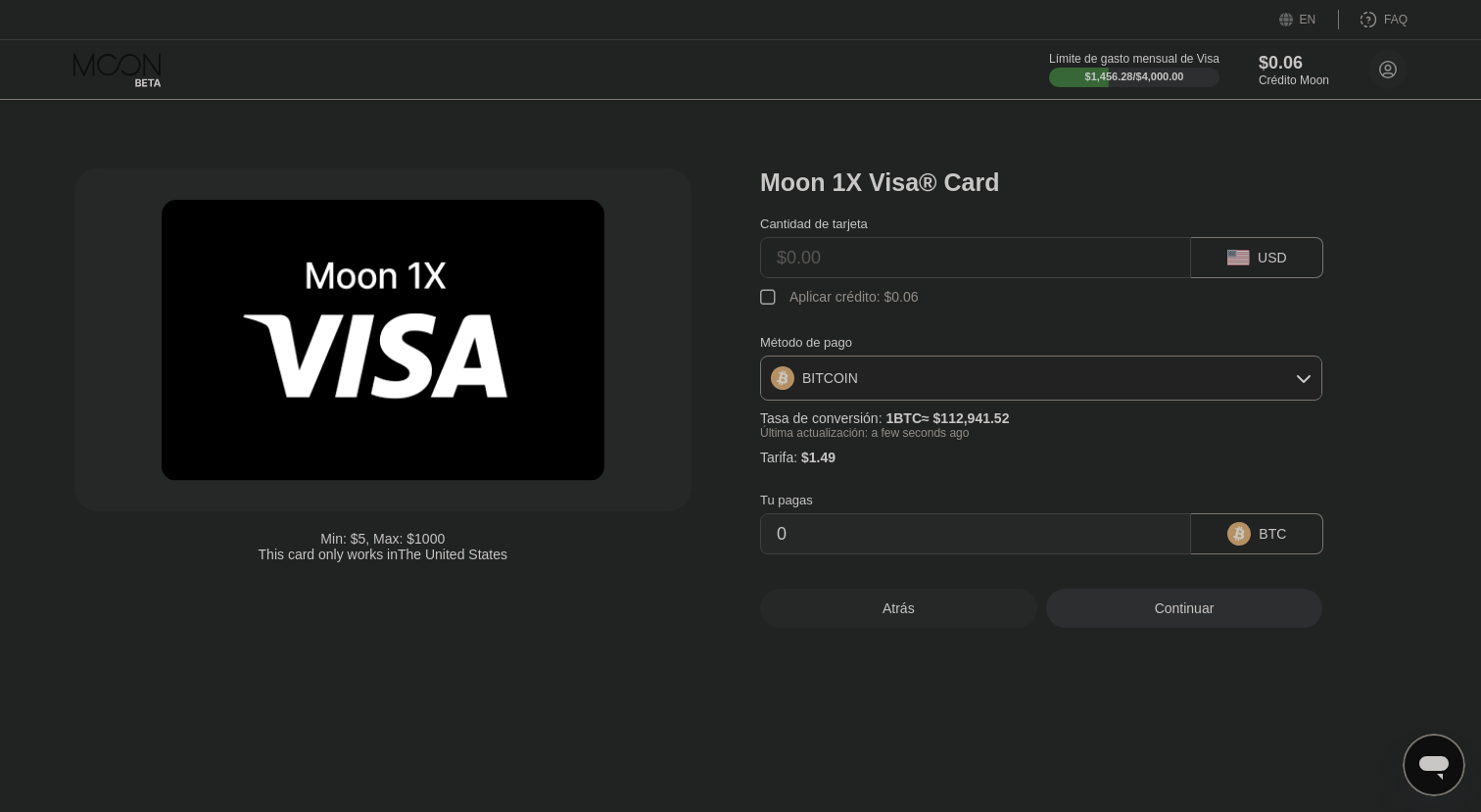type on "$9" 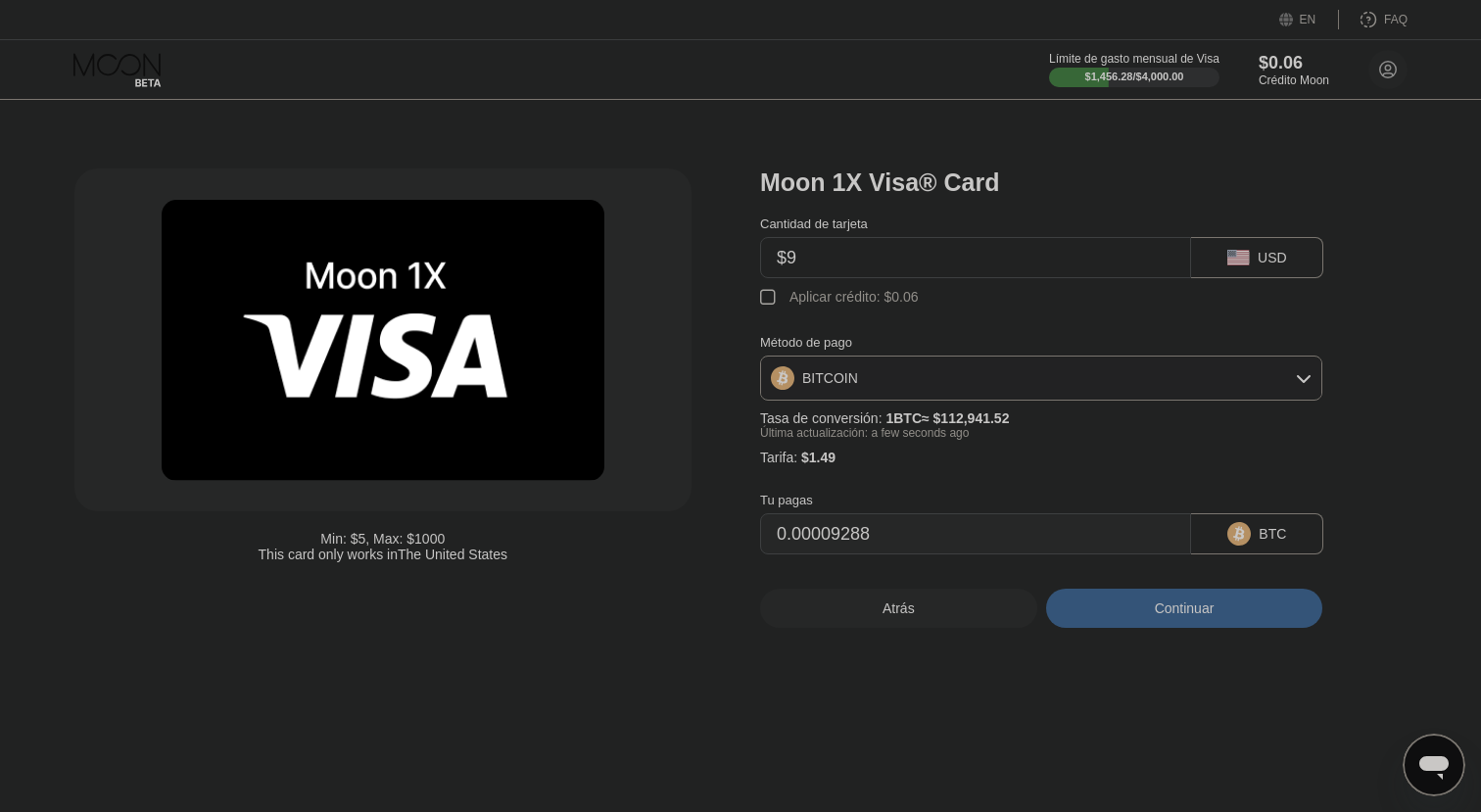 type on "0.00009288" 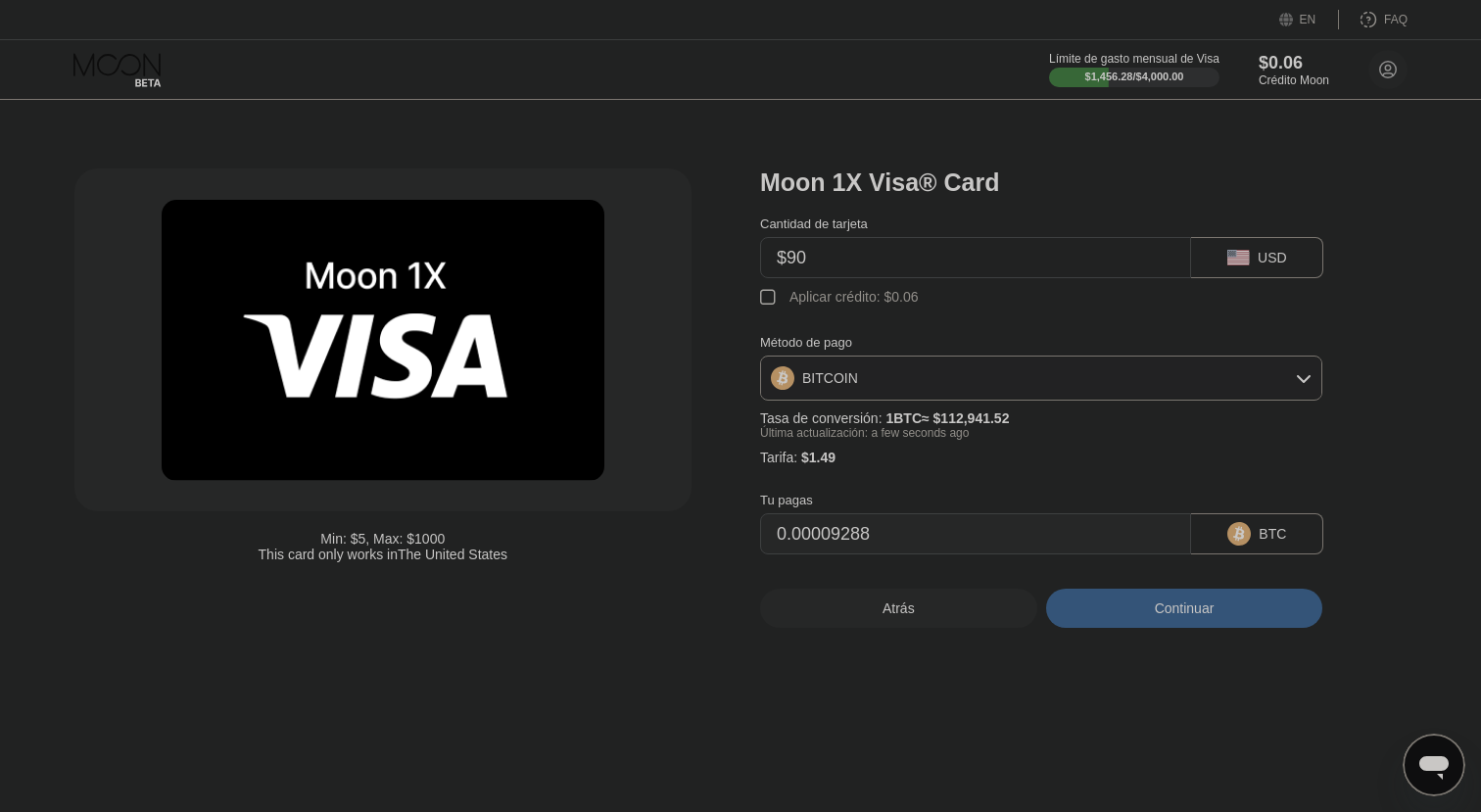 type on "0.00081007" 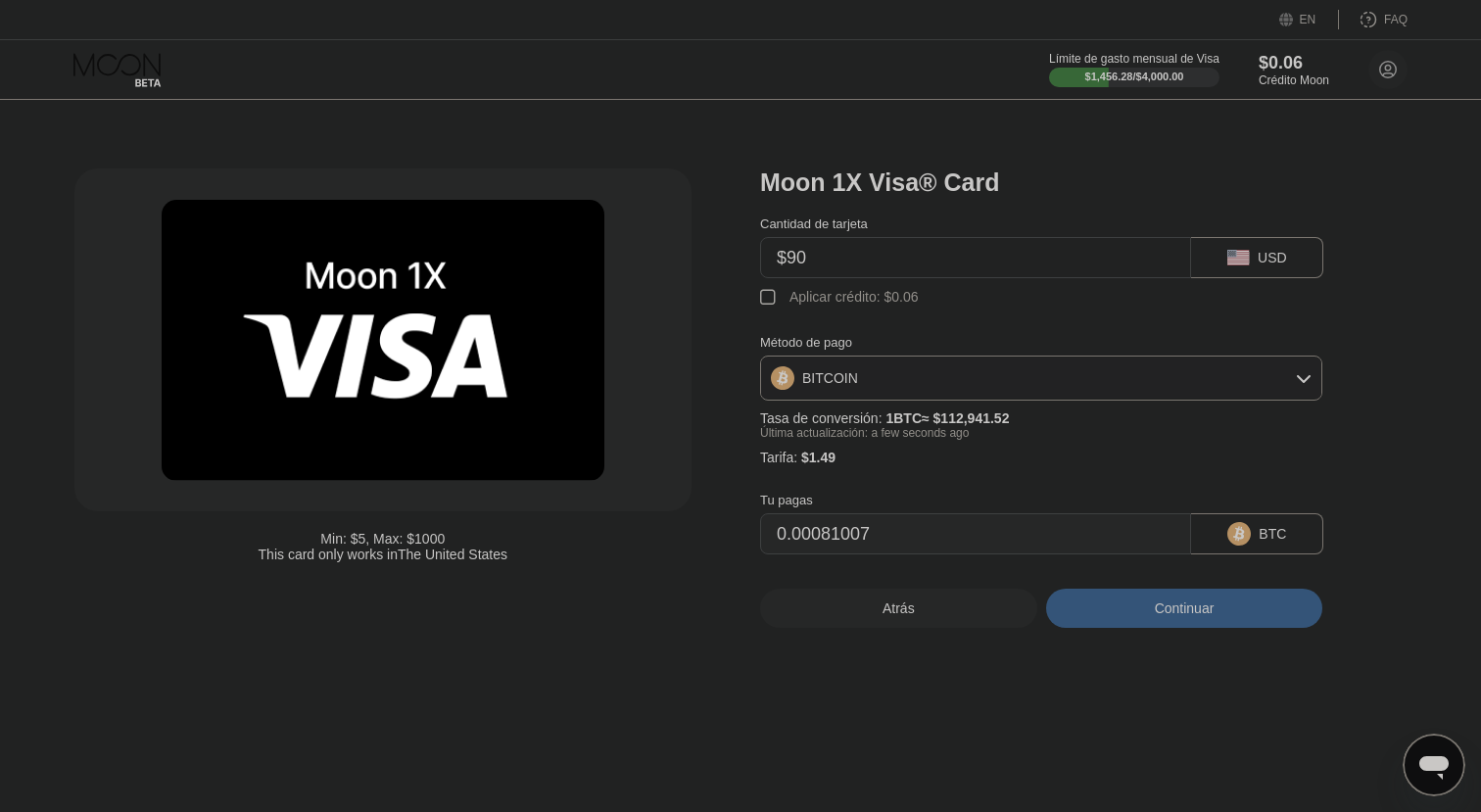 type on "$909" 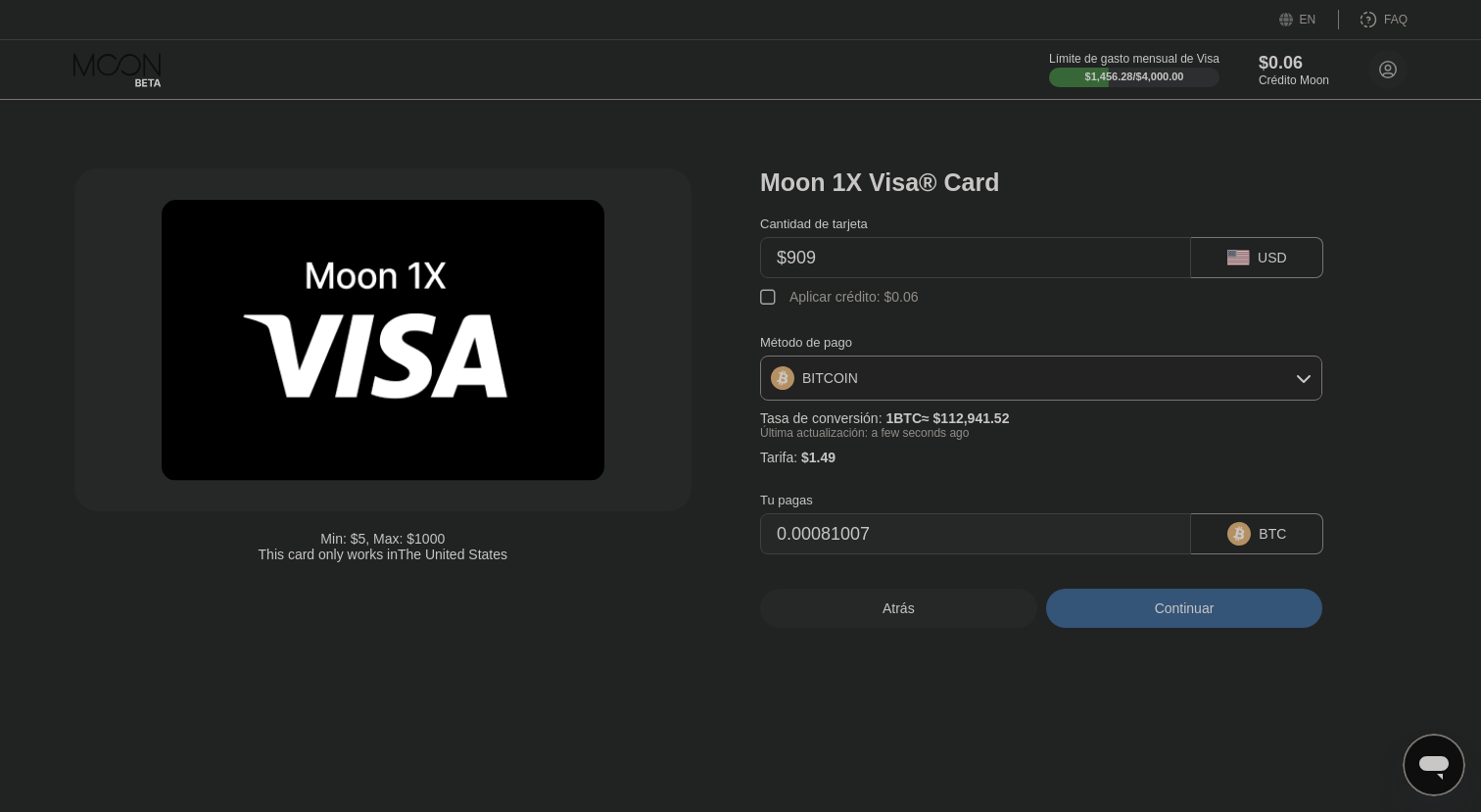 type on "0.00806161" 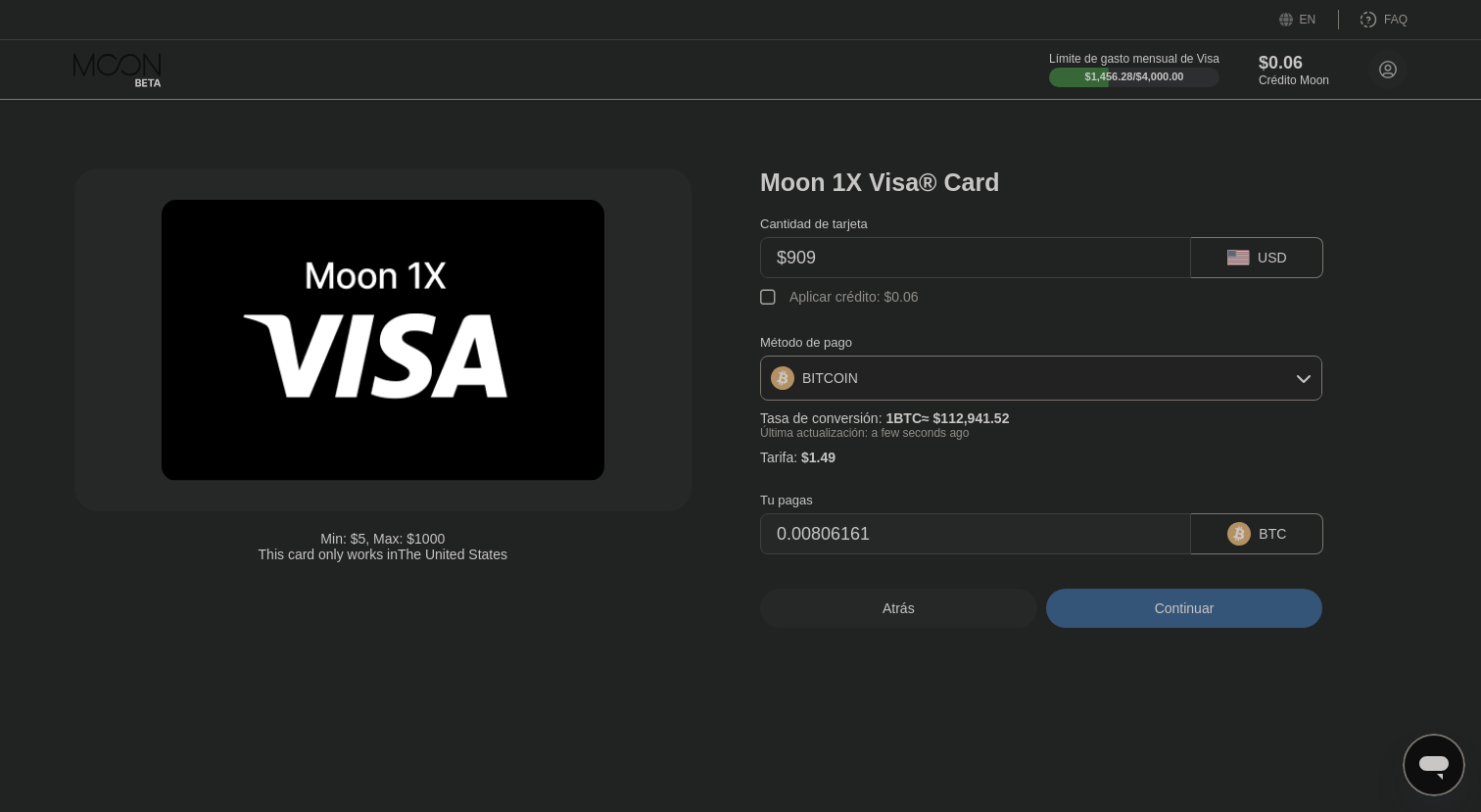 type on "$909" 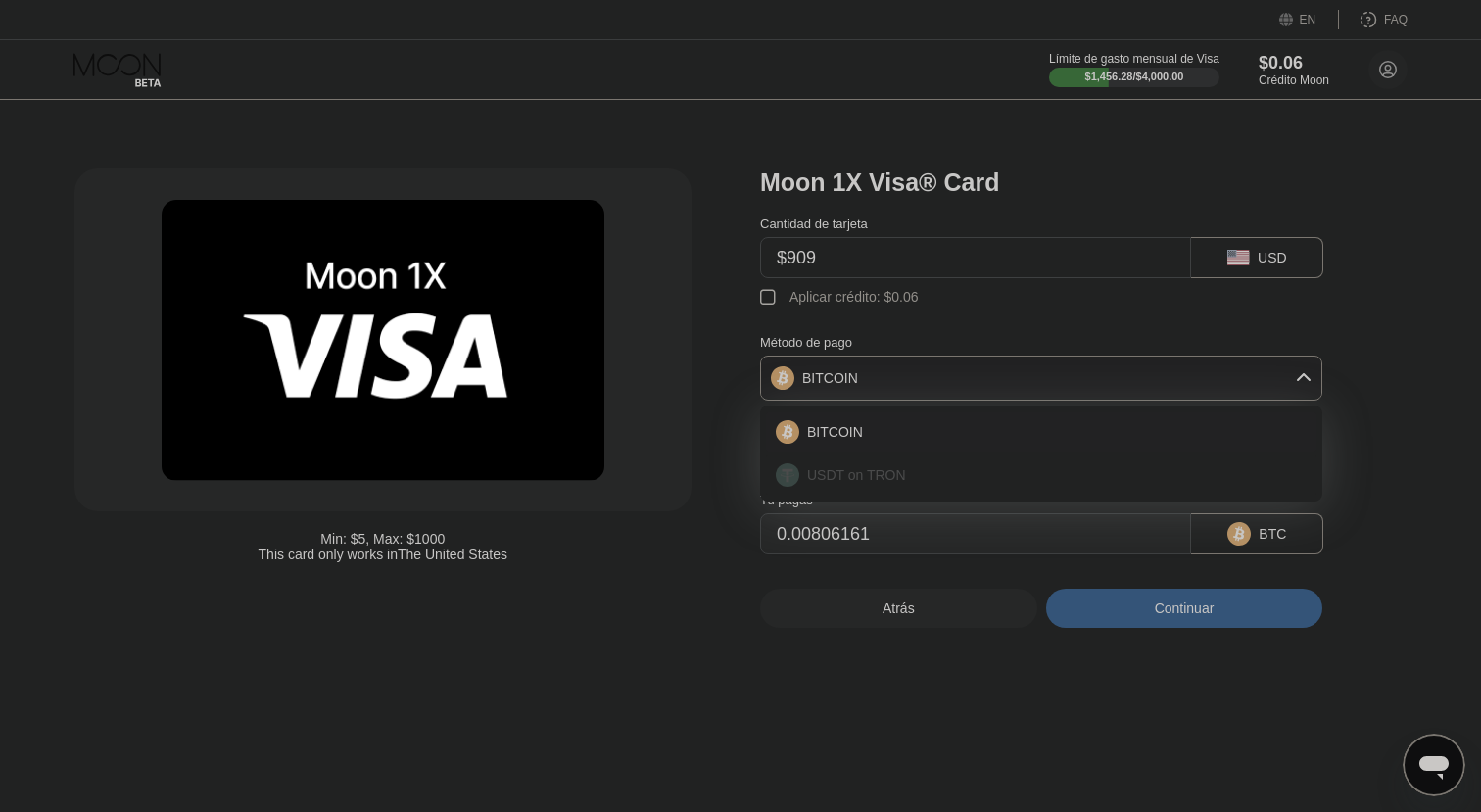 click on "USDT on TRON" at bounding box center (856, 475) 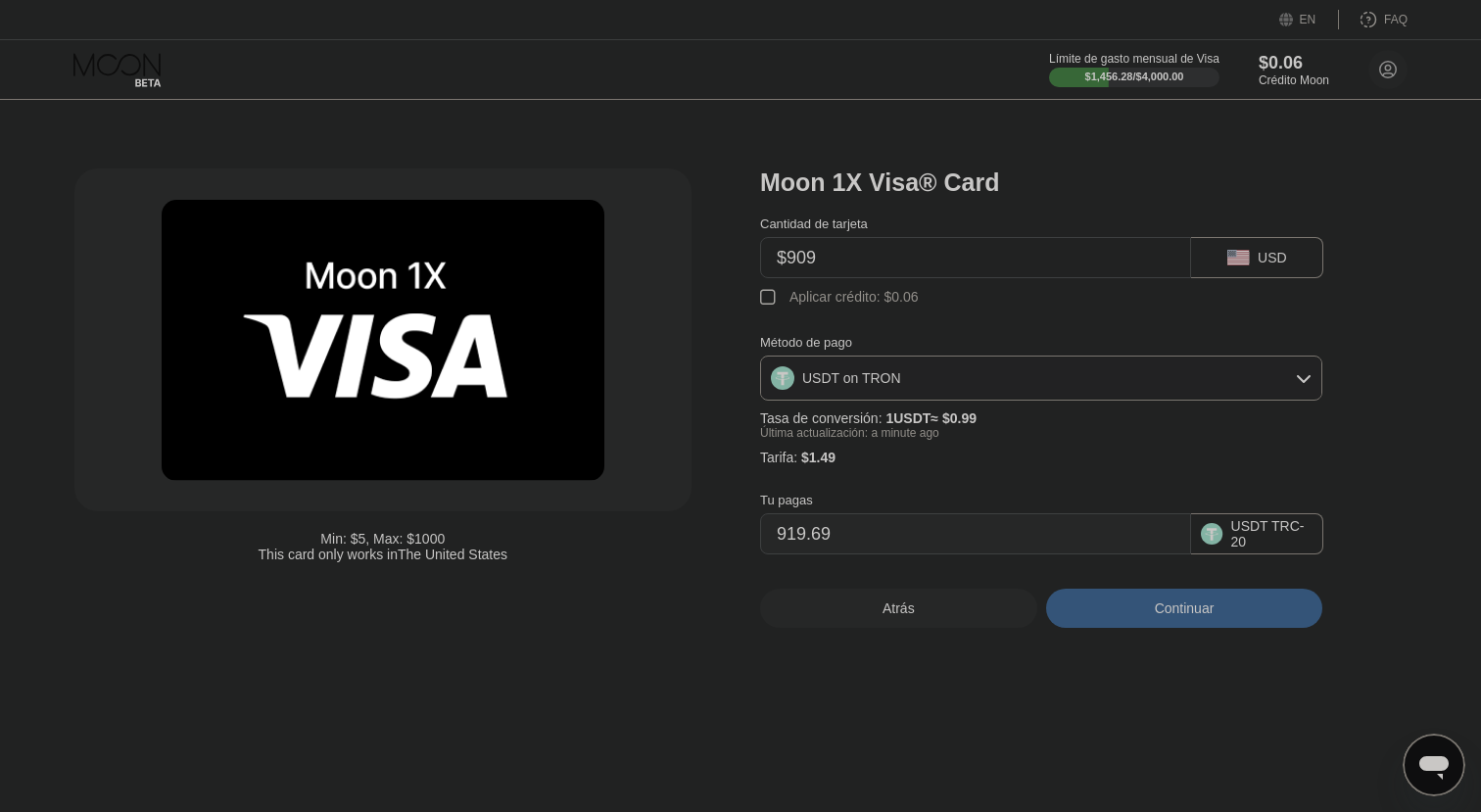 click on "Min: $ 5 , Max: $ 1000 This card only works in  The United States Moon 1X Visa® Card Cantidad de tarjeta $909 USD  Aplicar crédito: $0.06 Método de pago USDT on TRON Tasa de conversión:   1  USDT  ≈   $0.99 Última actualización:   a minute ago Tarifa :   $1.49 Tu pagas 919.69 USDT TRC-20 Atrás Continuar" at bounding box center (740, 455) 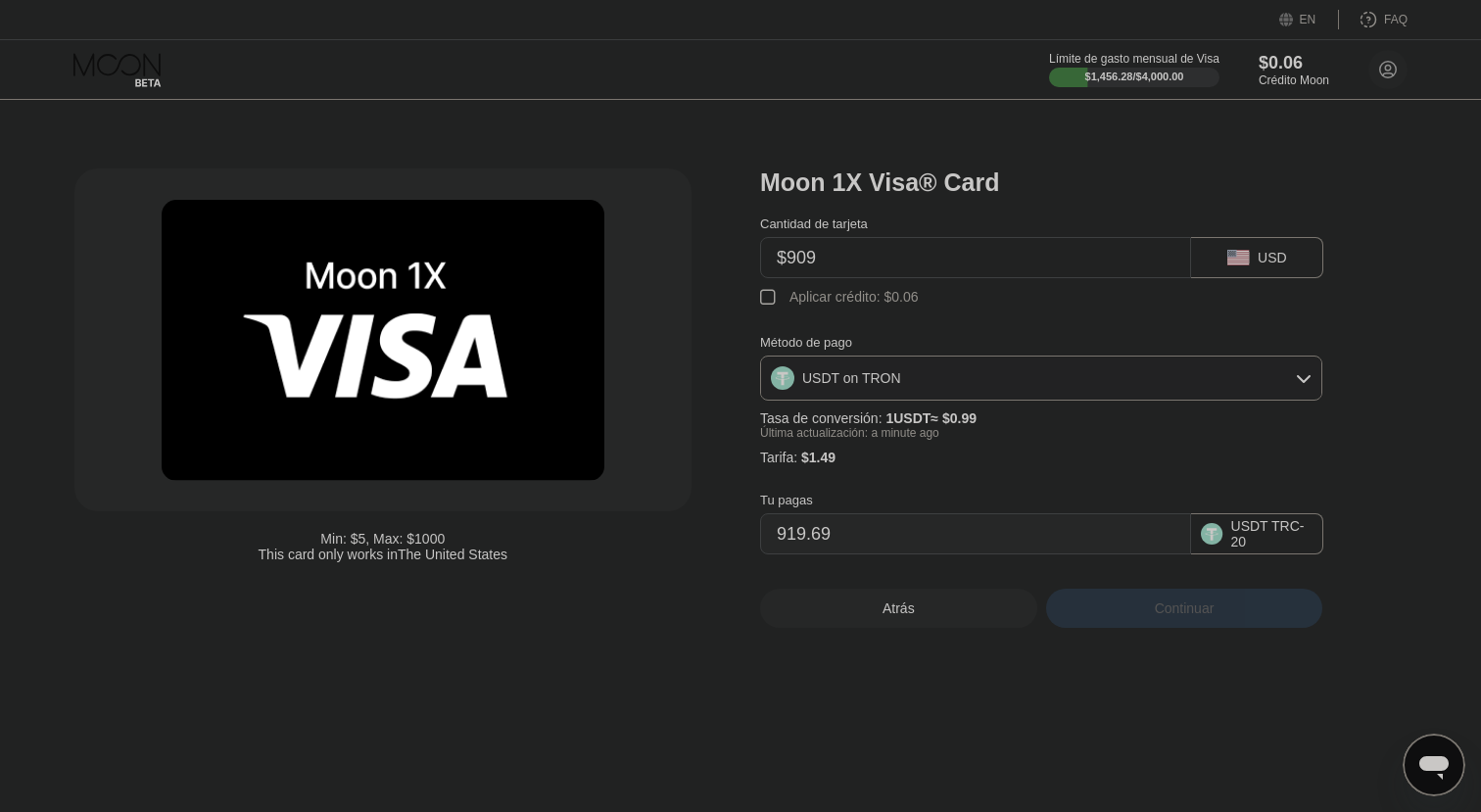 click on "Continuar" at bounding box center [1184, 608] 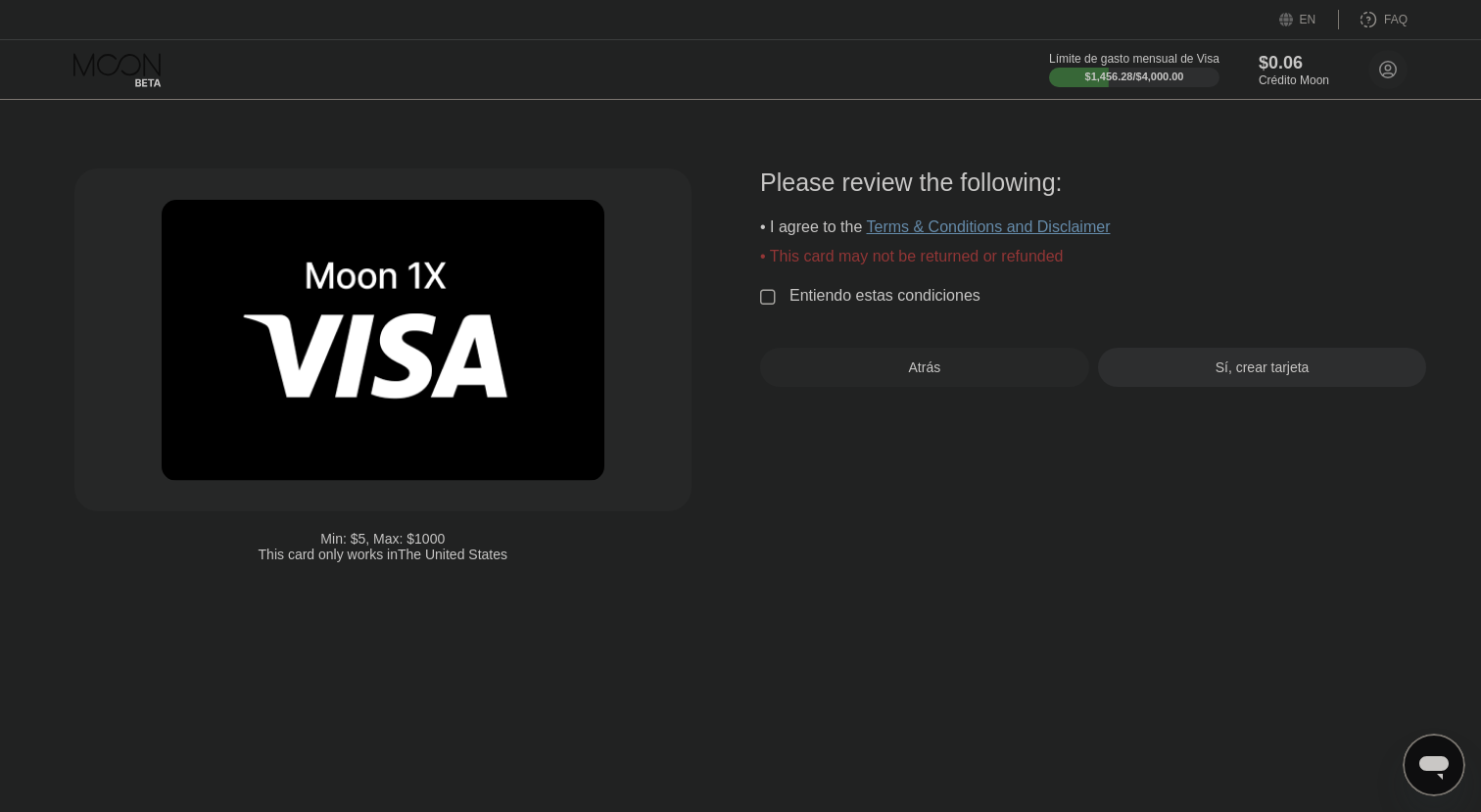 click on "Entiendo estas condiciones" at bounding box center [884, 296] 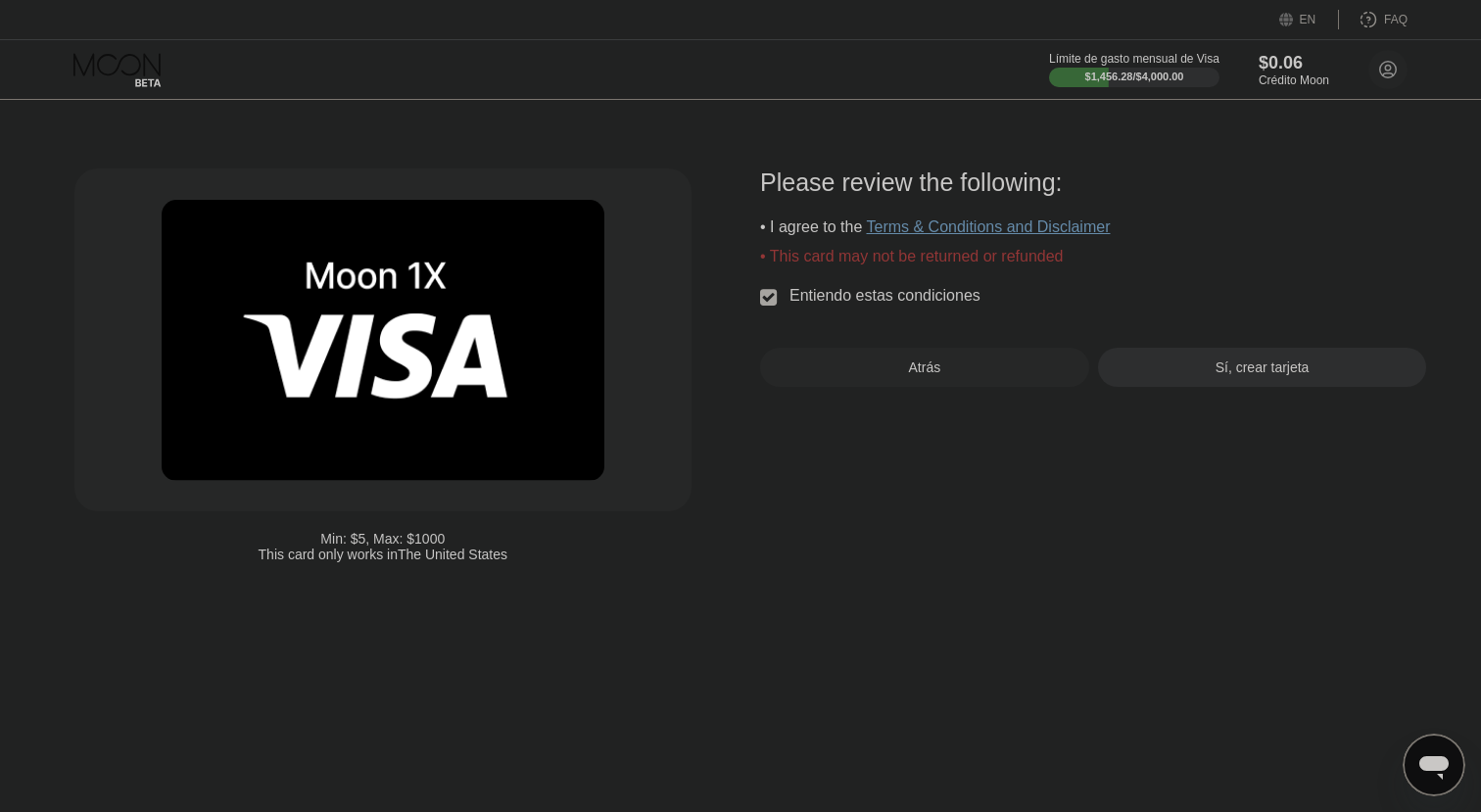 click on "Sí, crear tarjeta" at bounding box center [1263, 367] 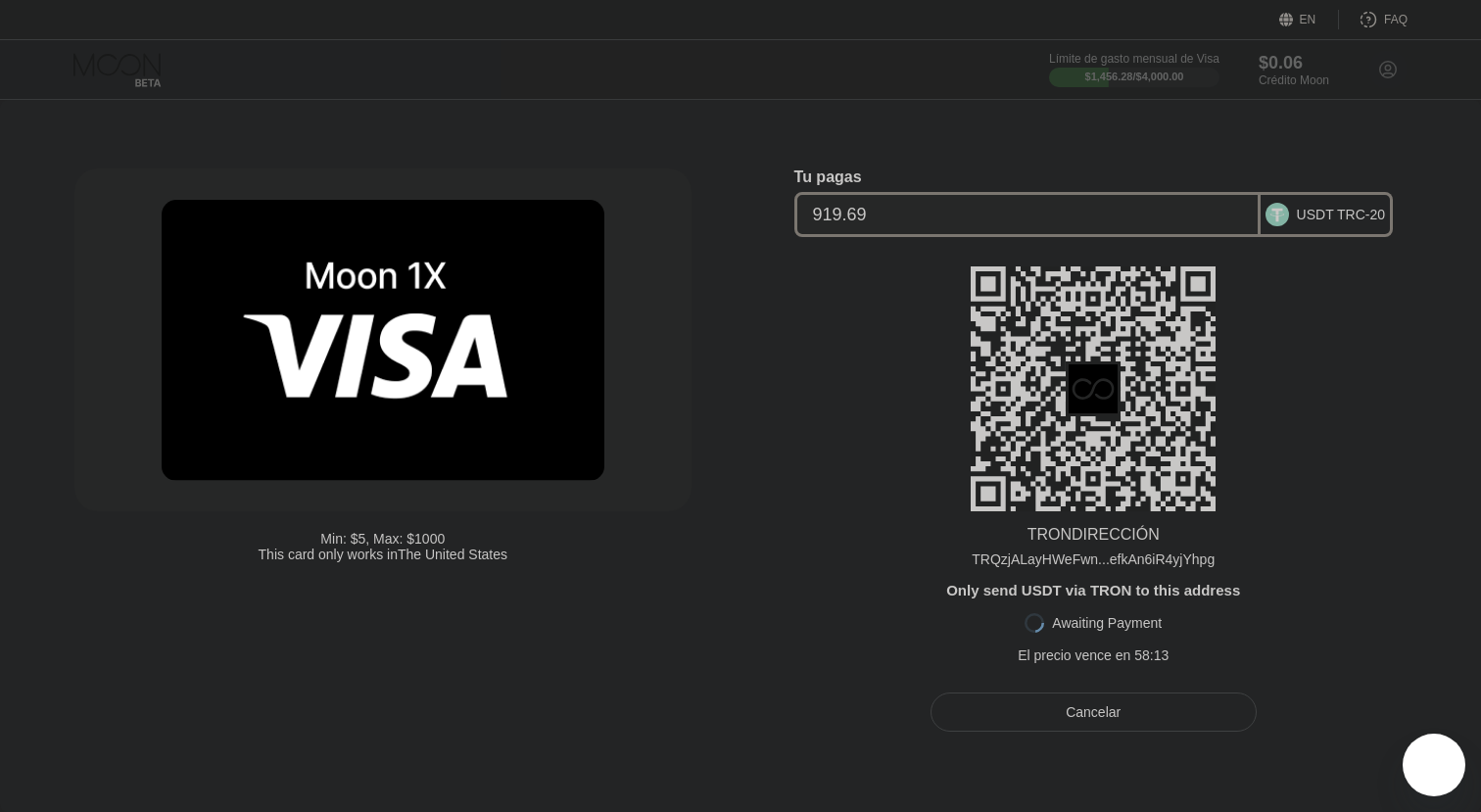 scroll, scrollTop: 0, scrollLeft: 0, axis: both 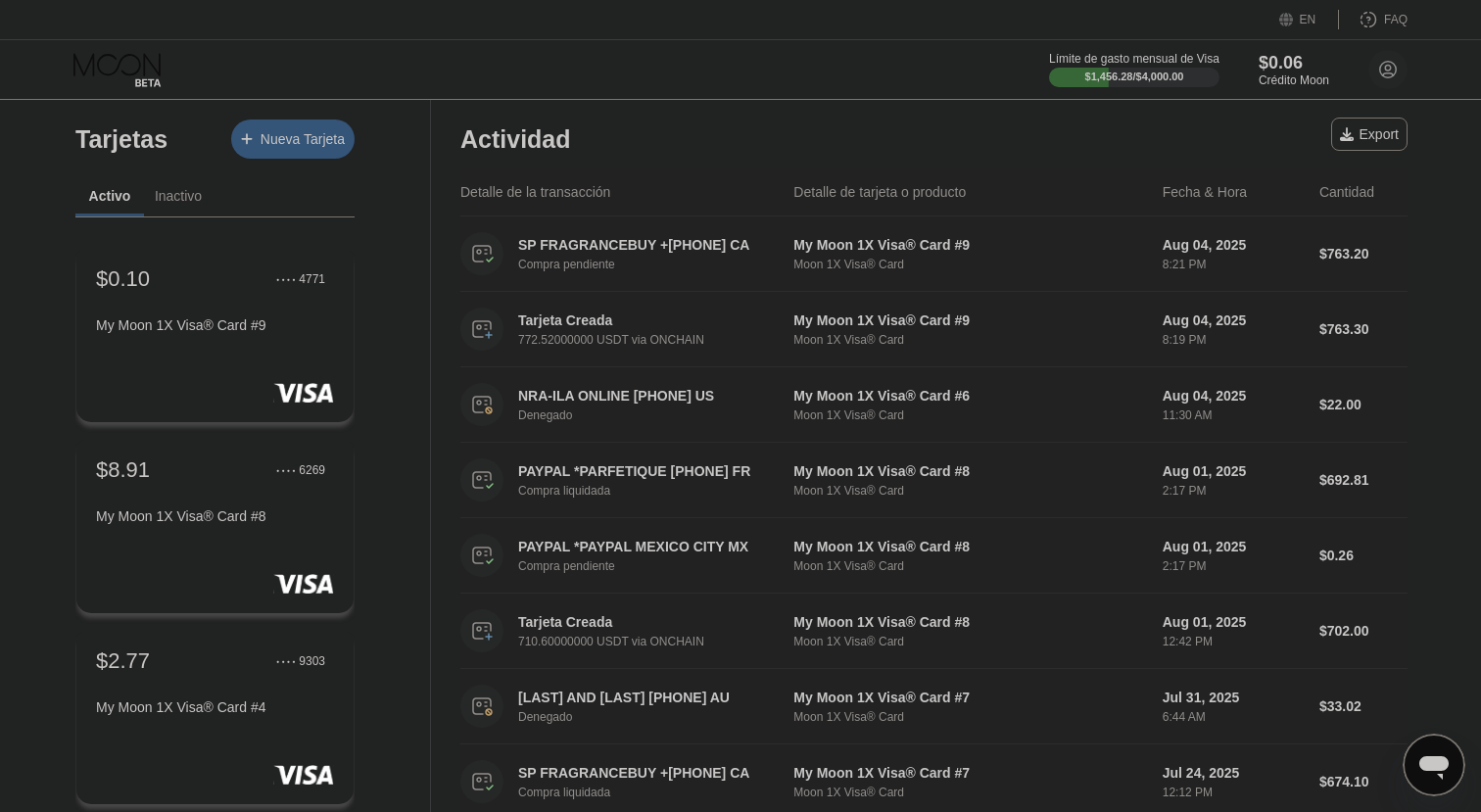 click on "Nueva Tarjeta" at bounding box center (303, 139) 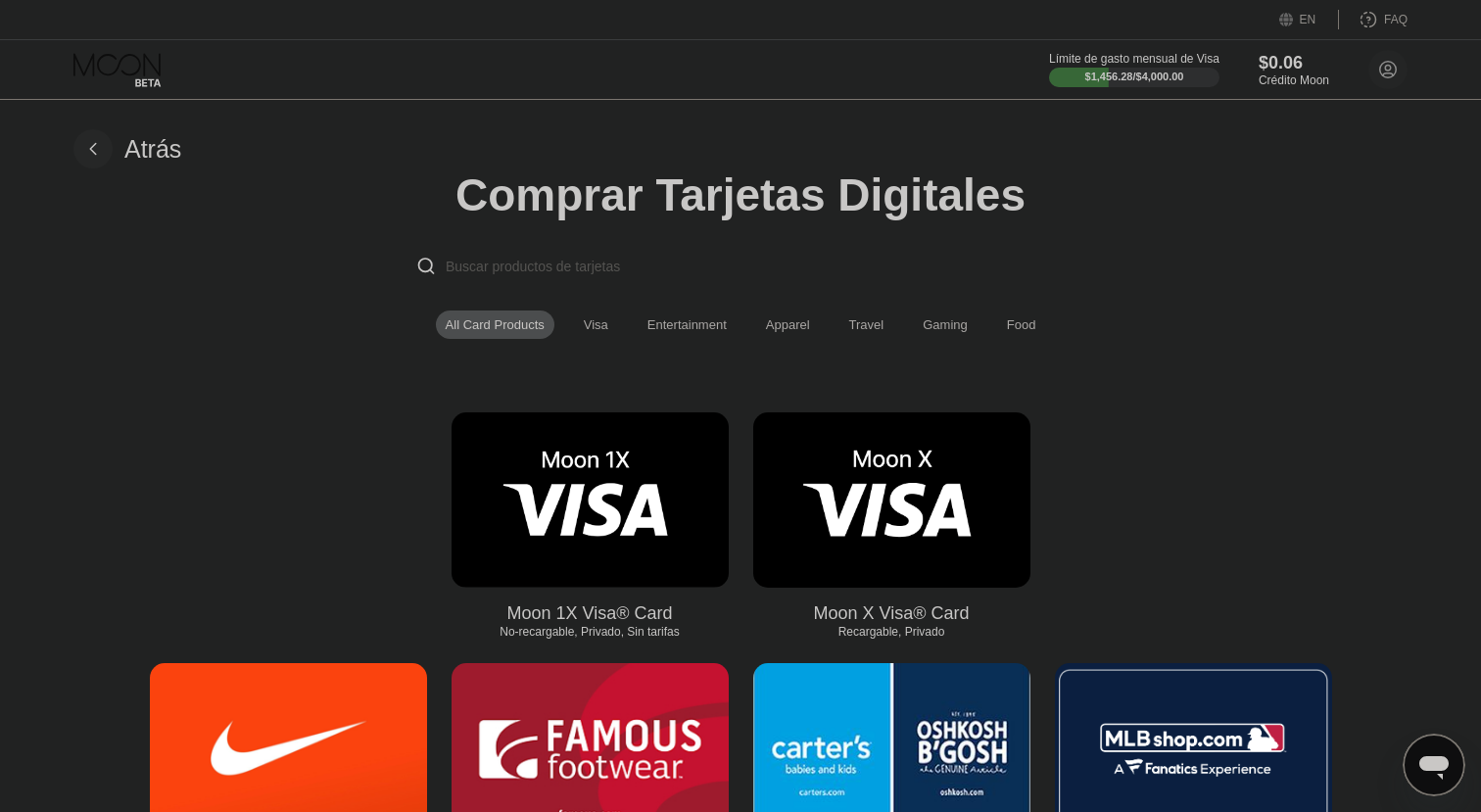 click at bounding box center [590, 500] 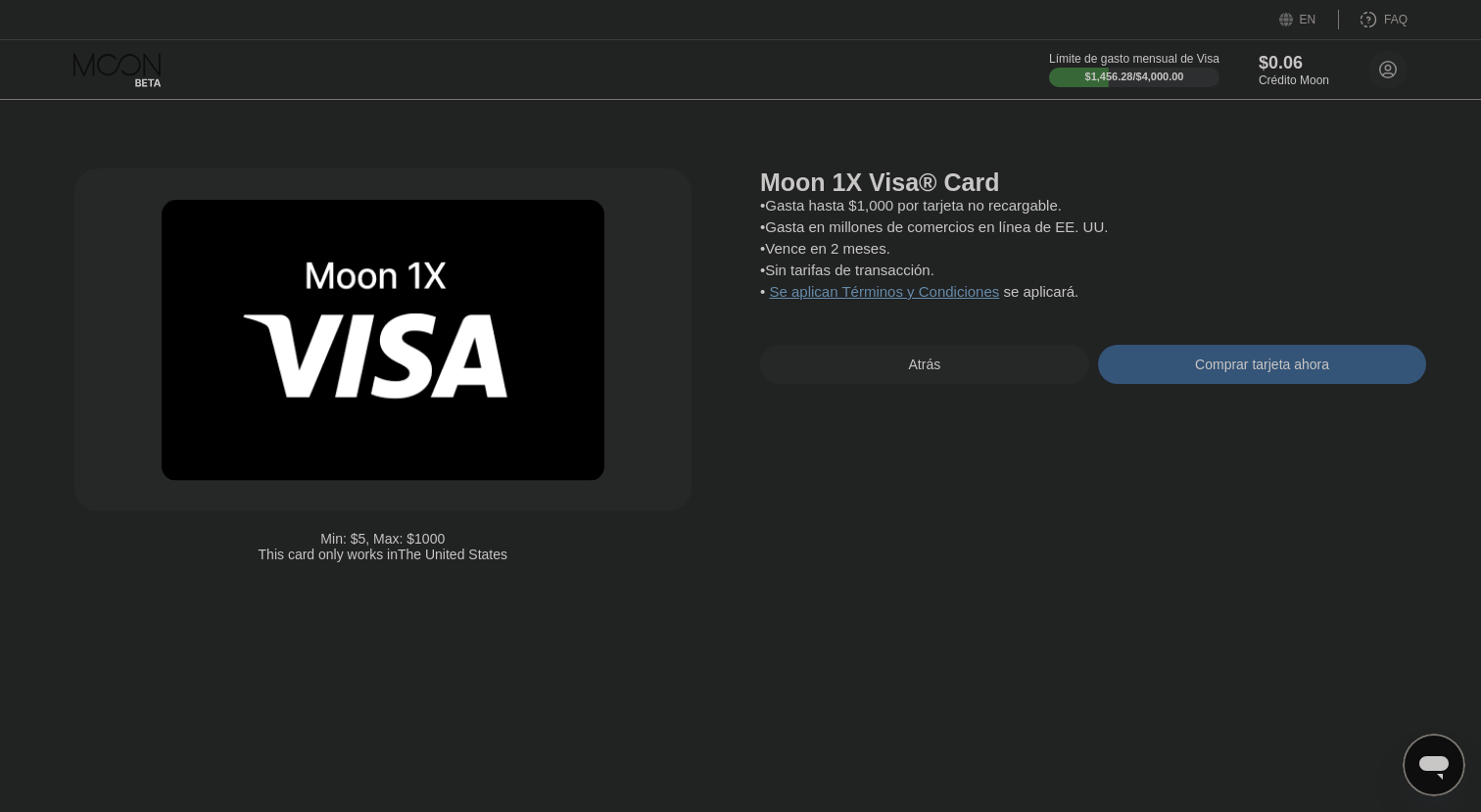 click on "Comprar tarjeta ahora" at bounding box center [1263, 364] 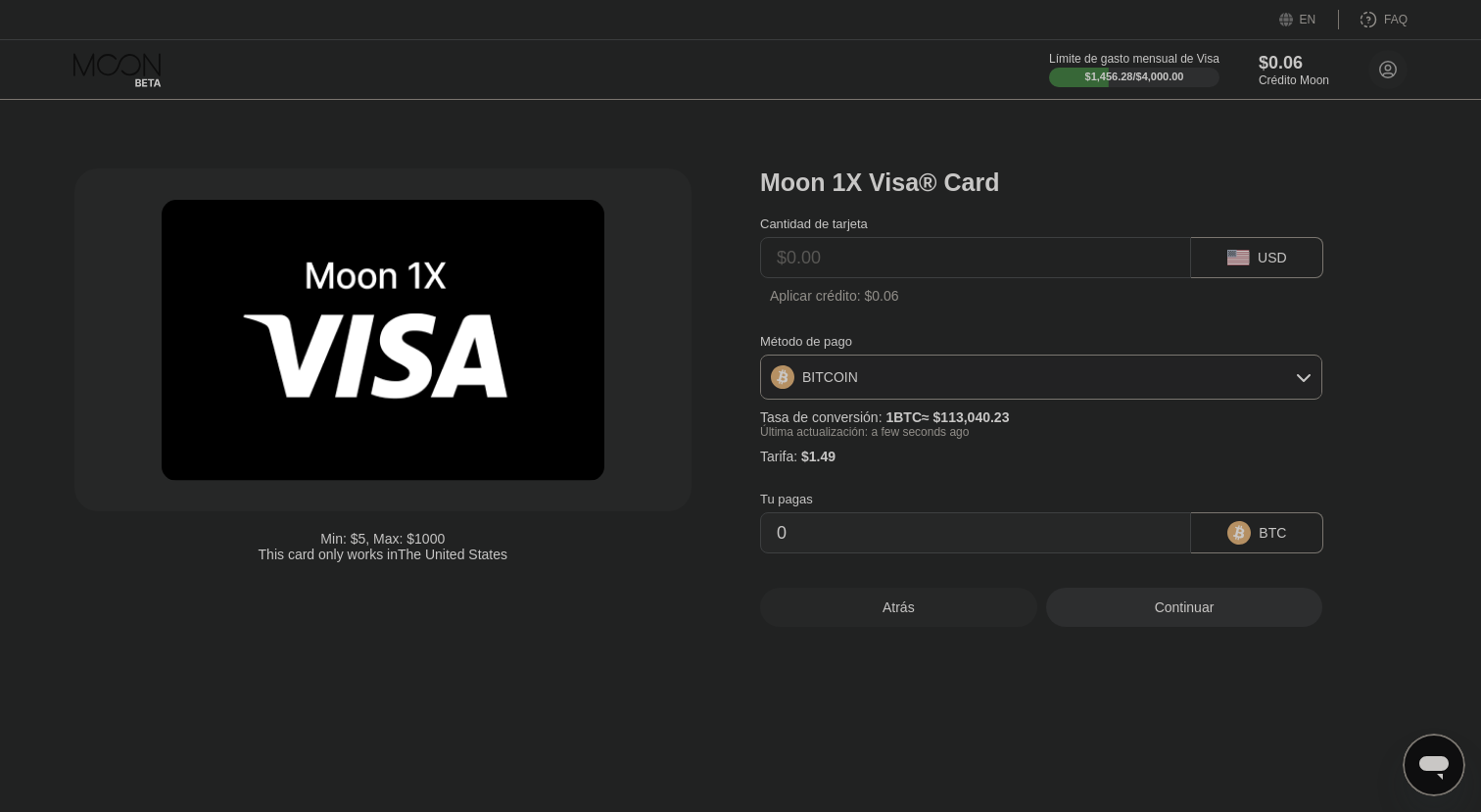 click at bounding box center [976, 258] 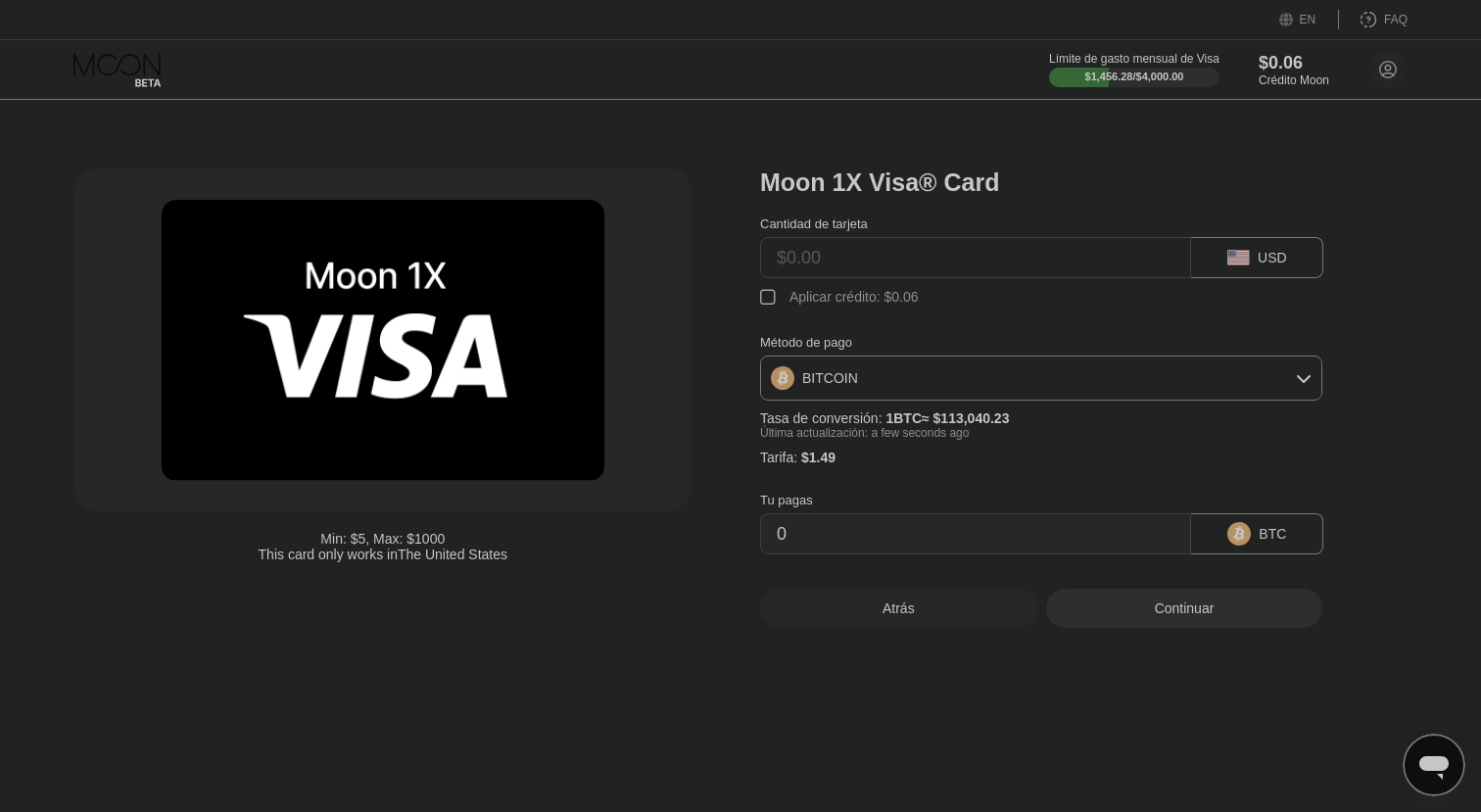 type on "$9" 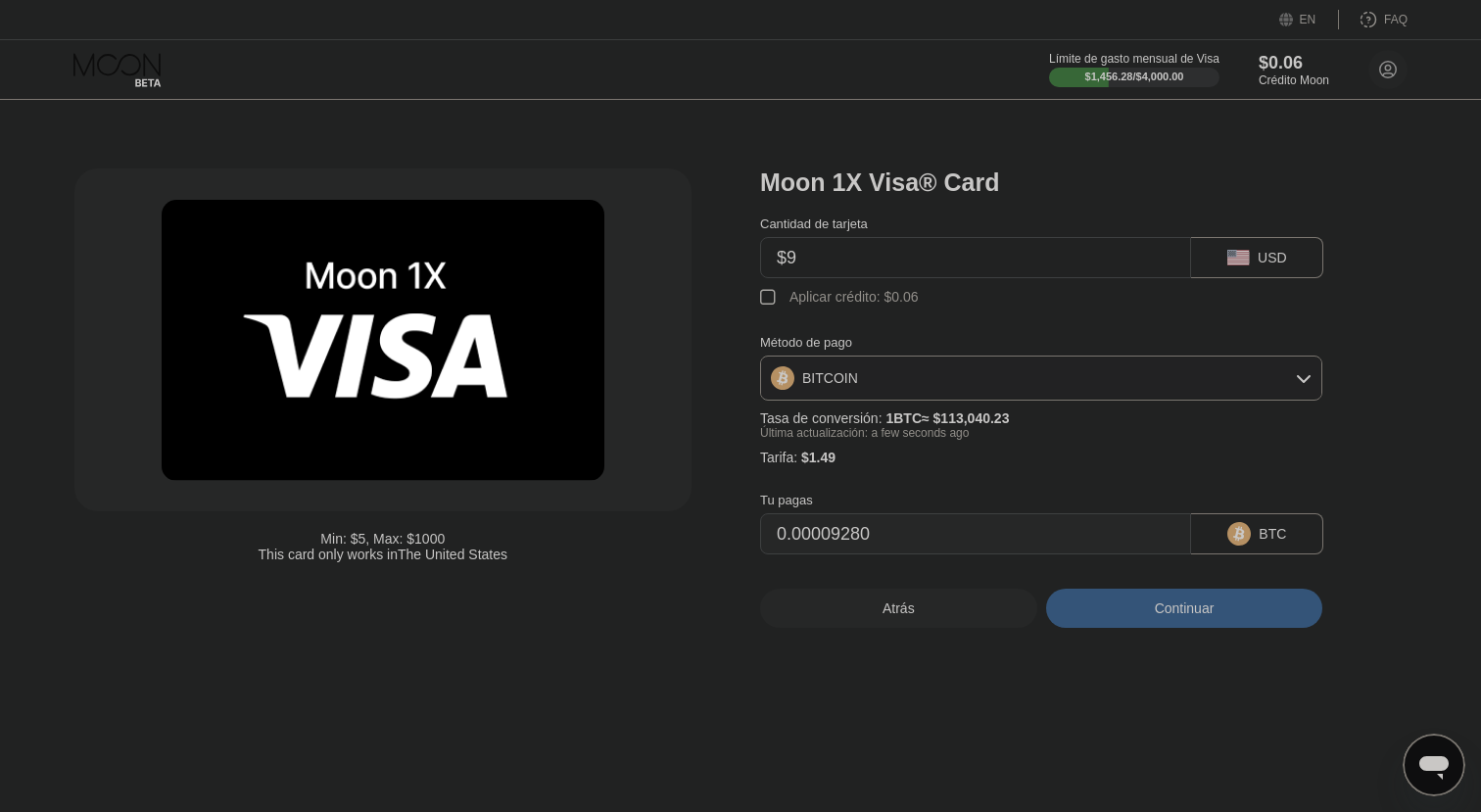 type on "0.00009280" 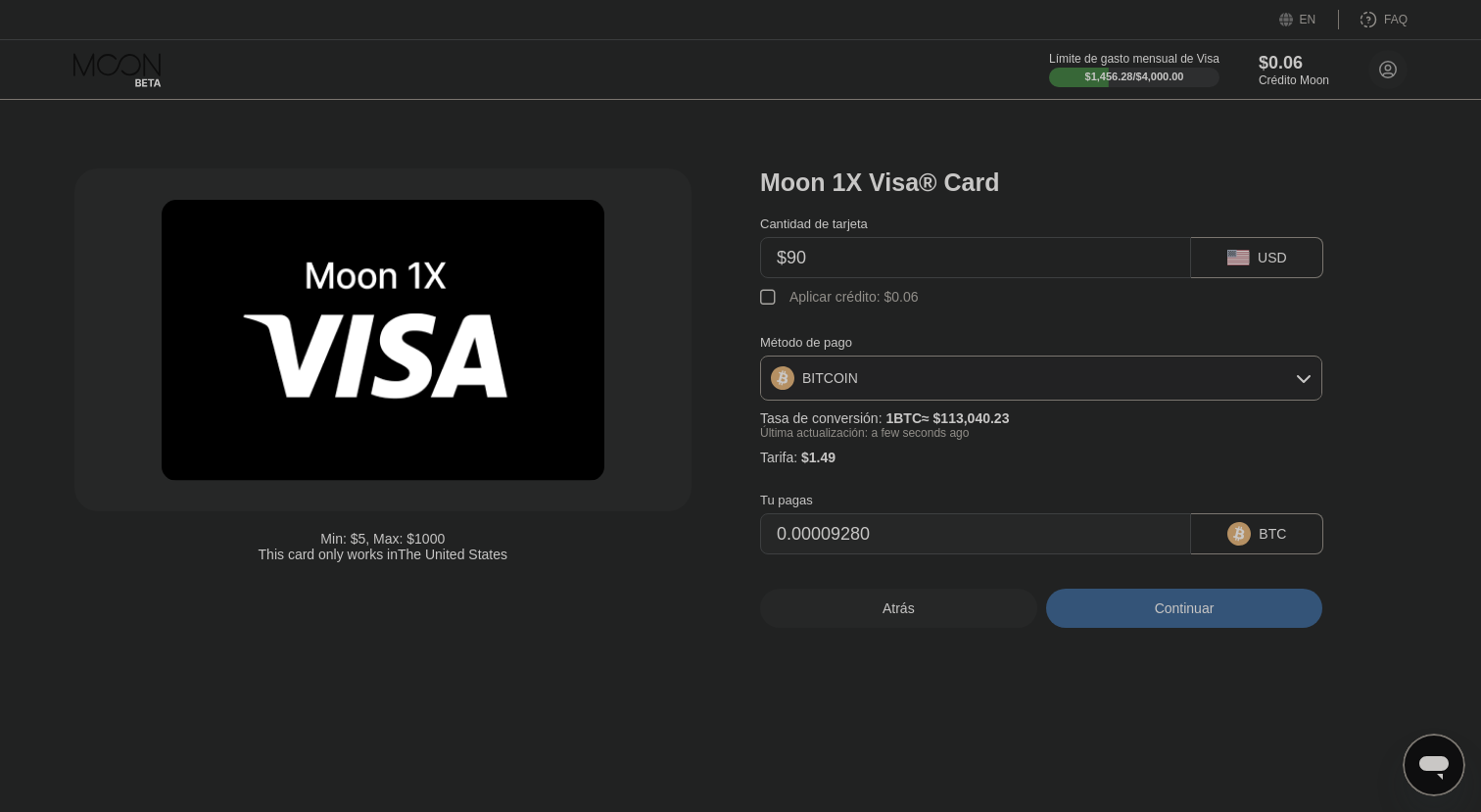 type on "0.00080936" 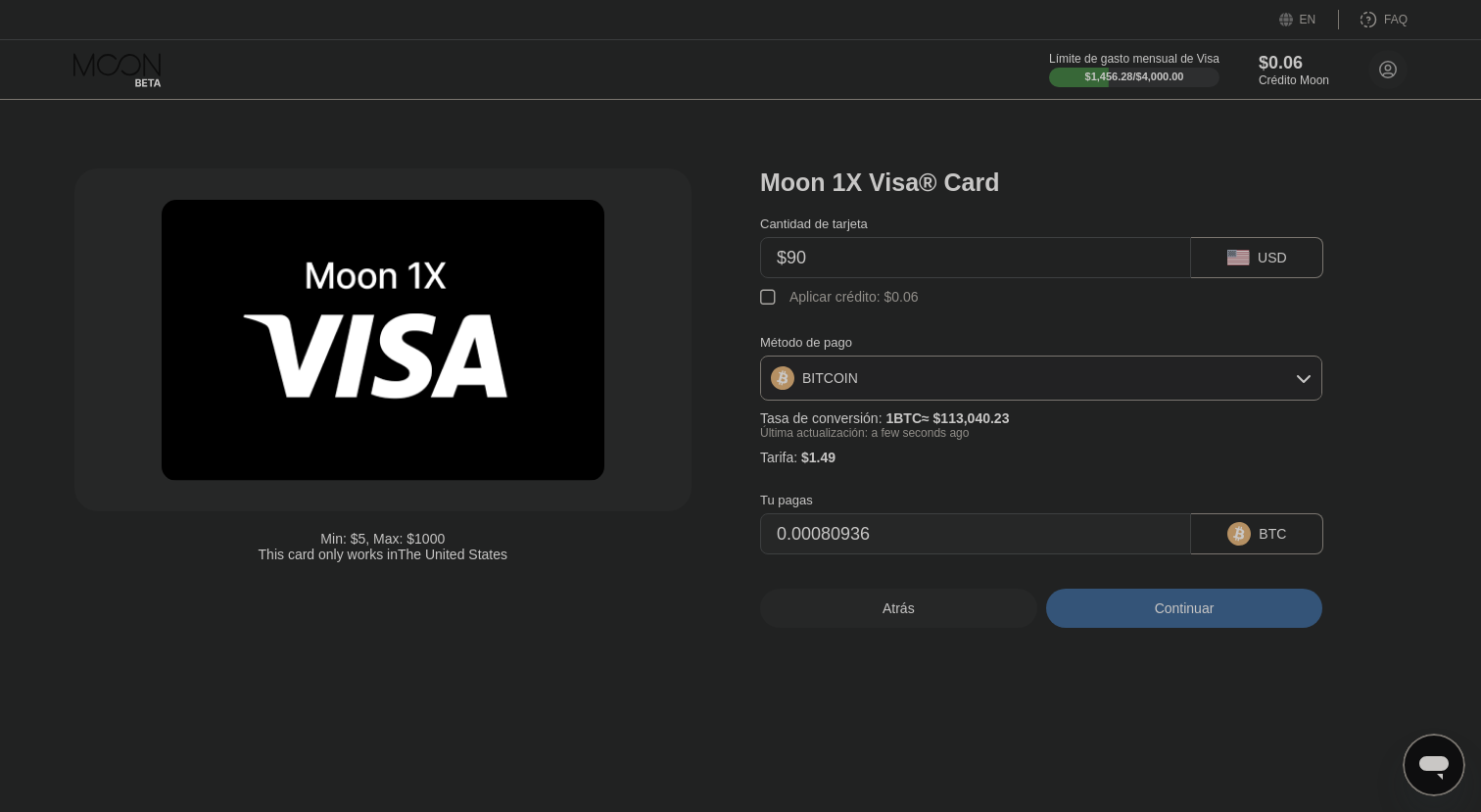 type on "$909" 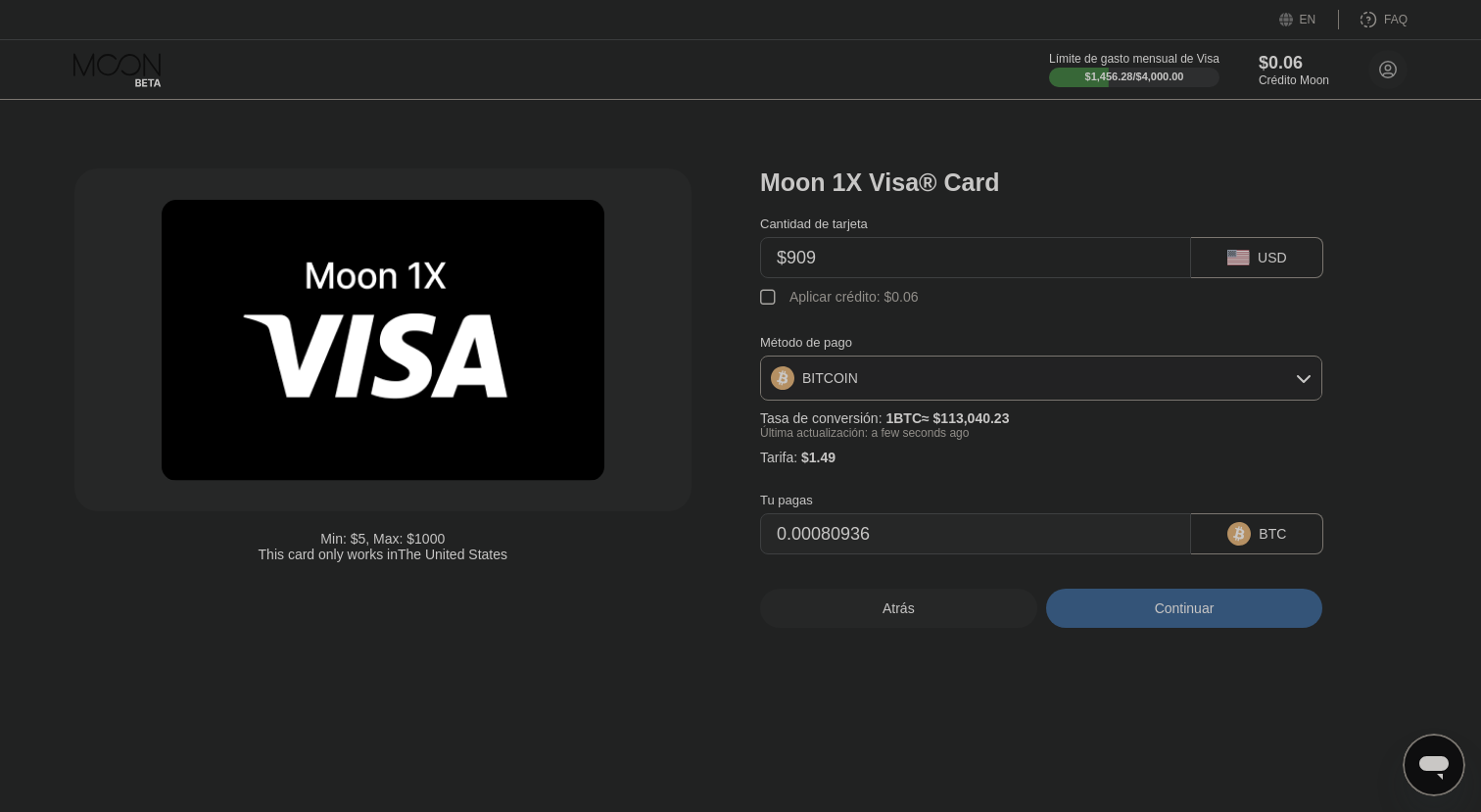 type on "0.00805457" 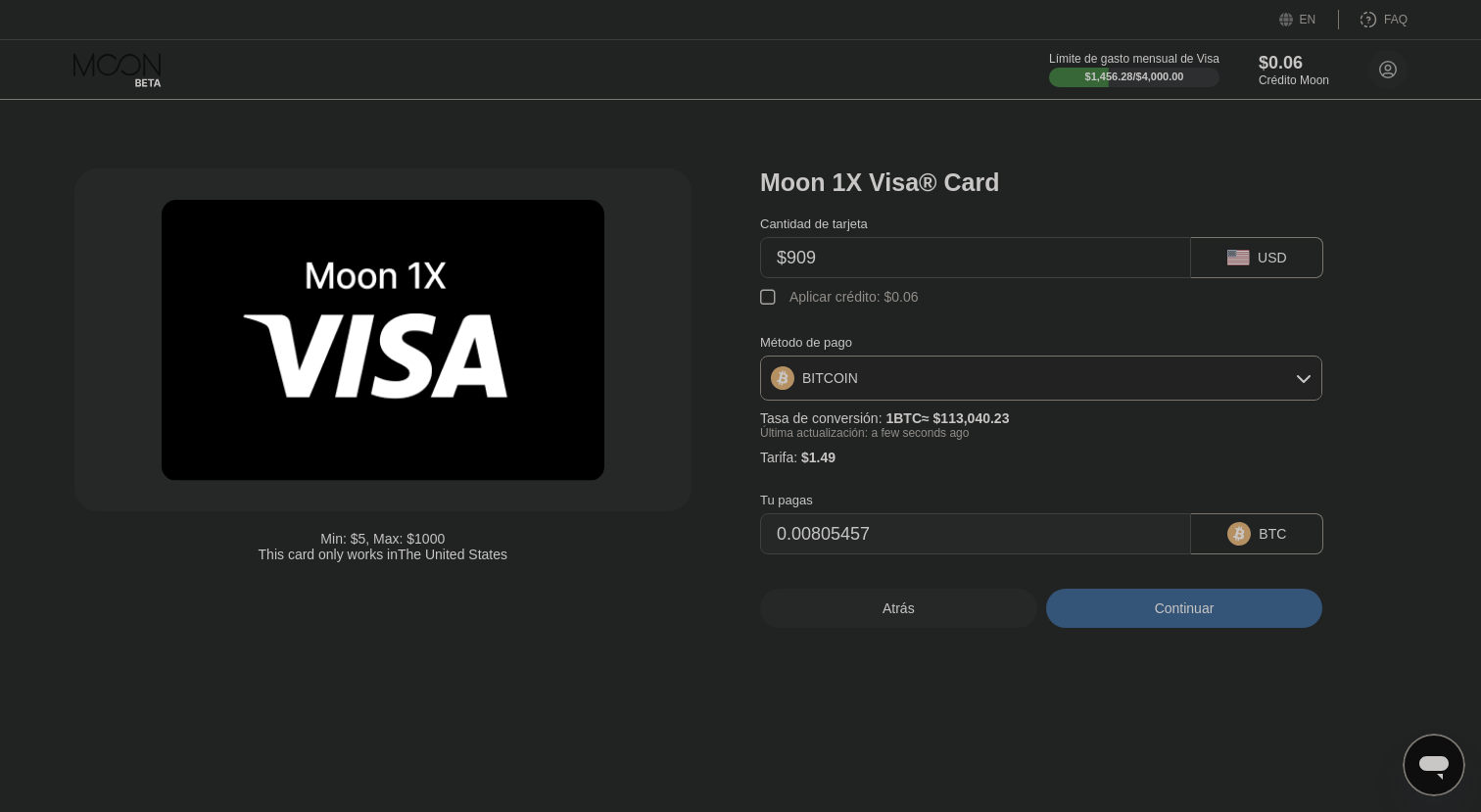 type on "$909" 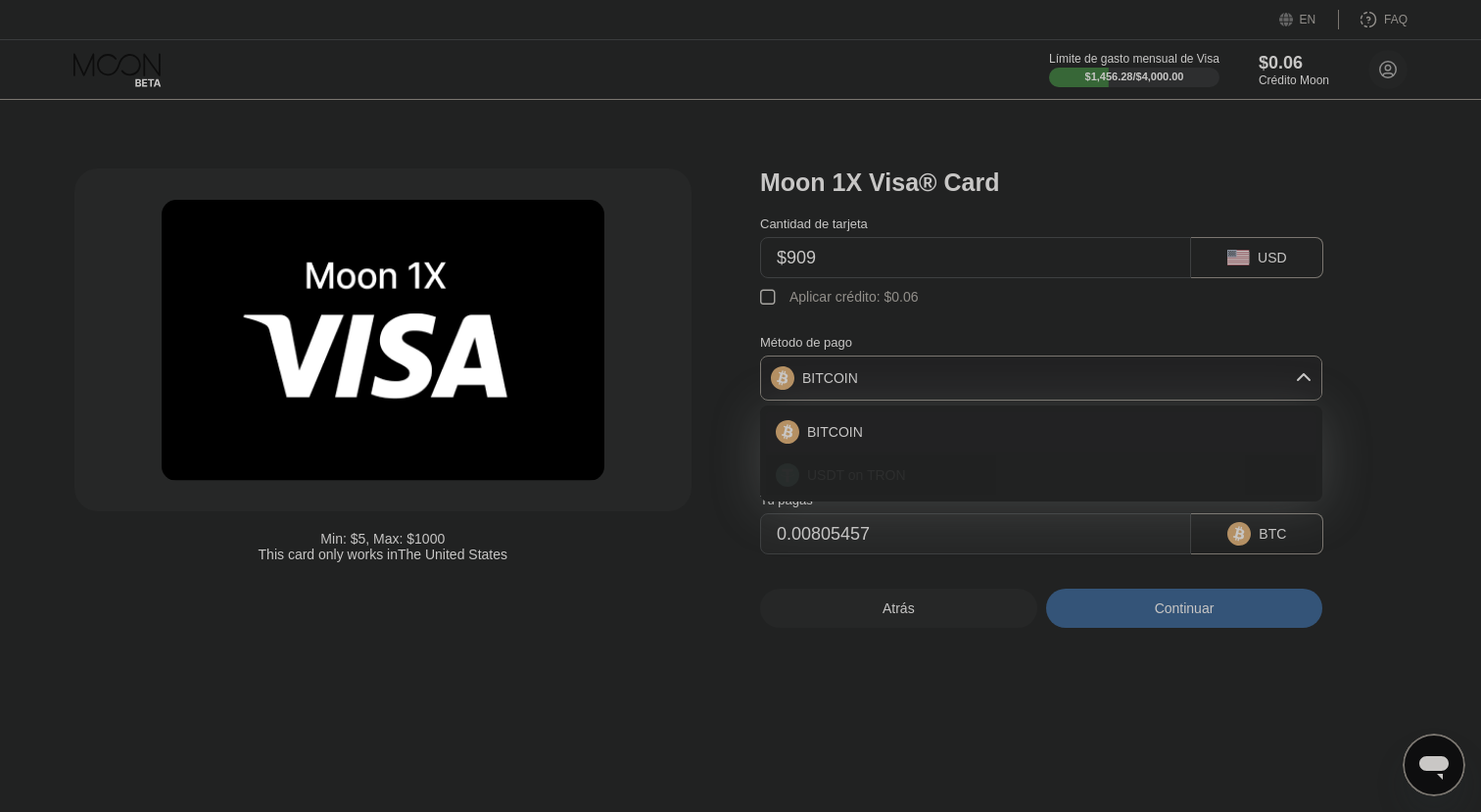 click on "USDT on TRON" at bounding box center [856, 475] 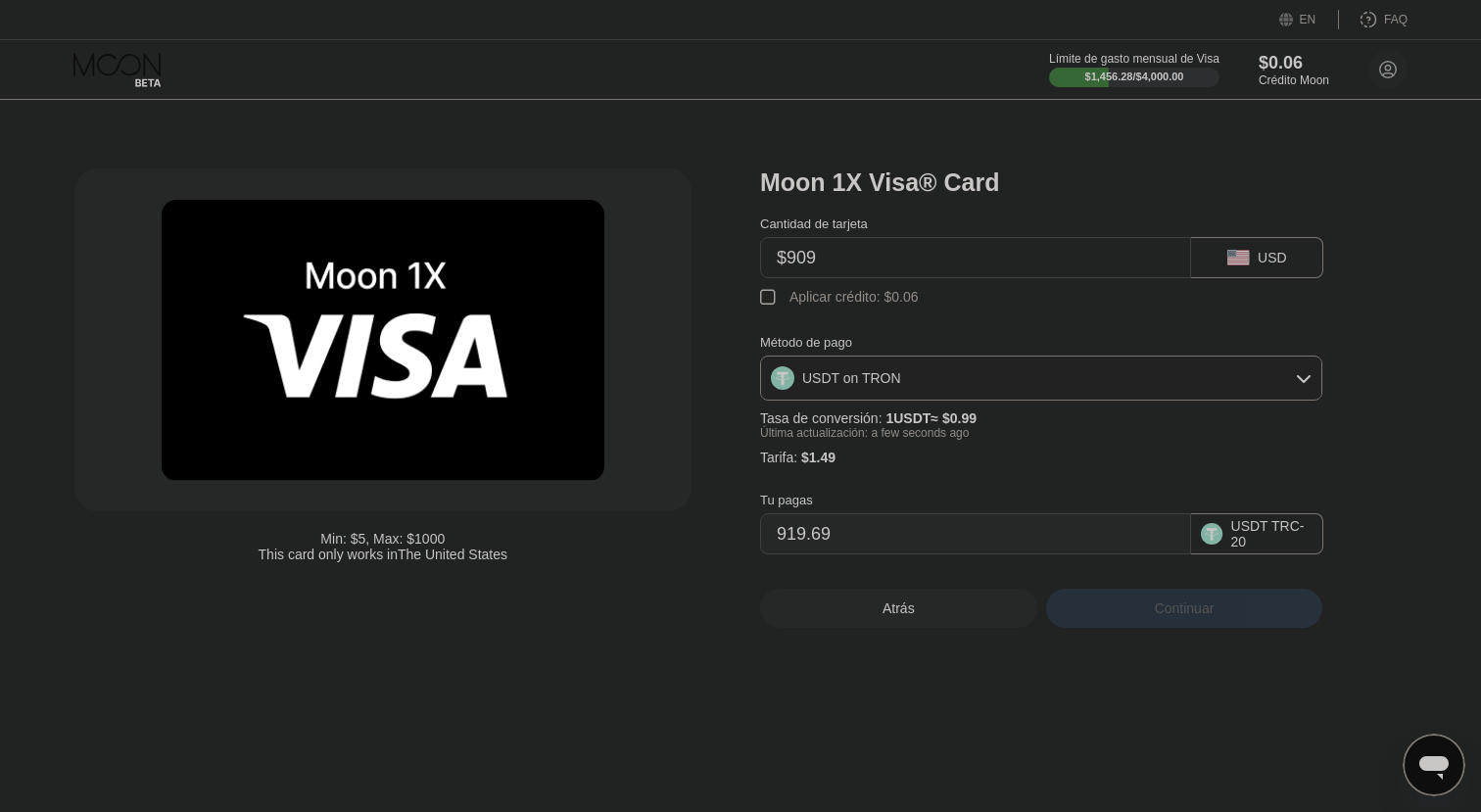 click on "Continuar" at bounding box center (1184, 608) 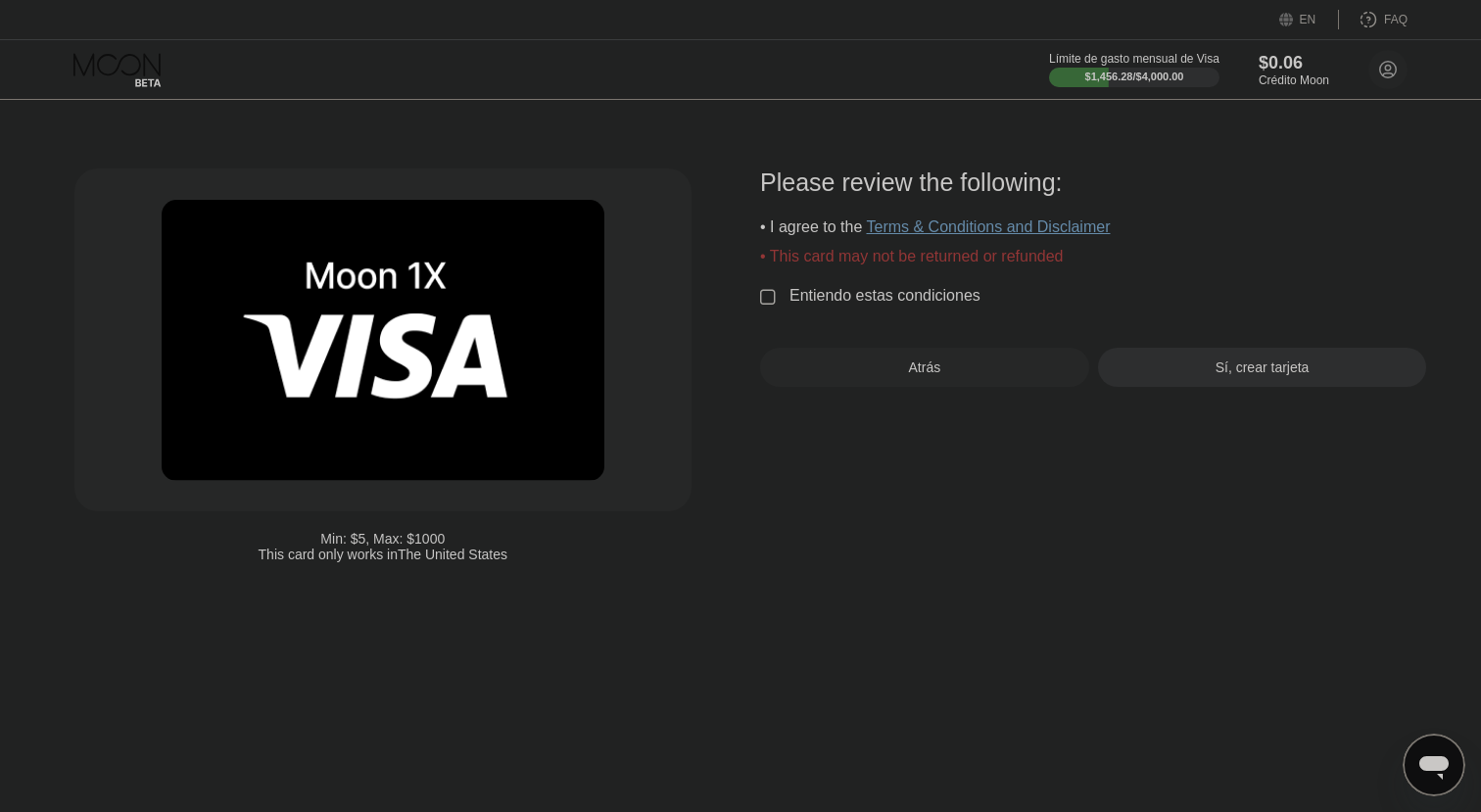 click on " Entiendo estas condiciones" at bounding box center [875, 297] 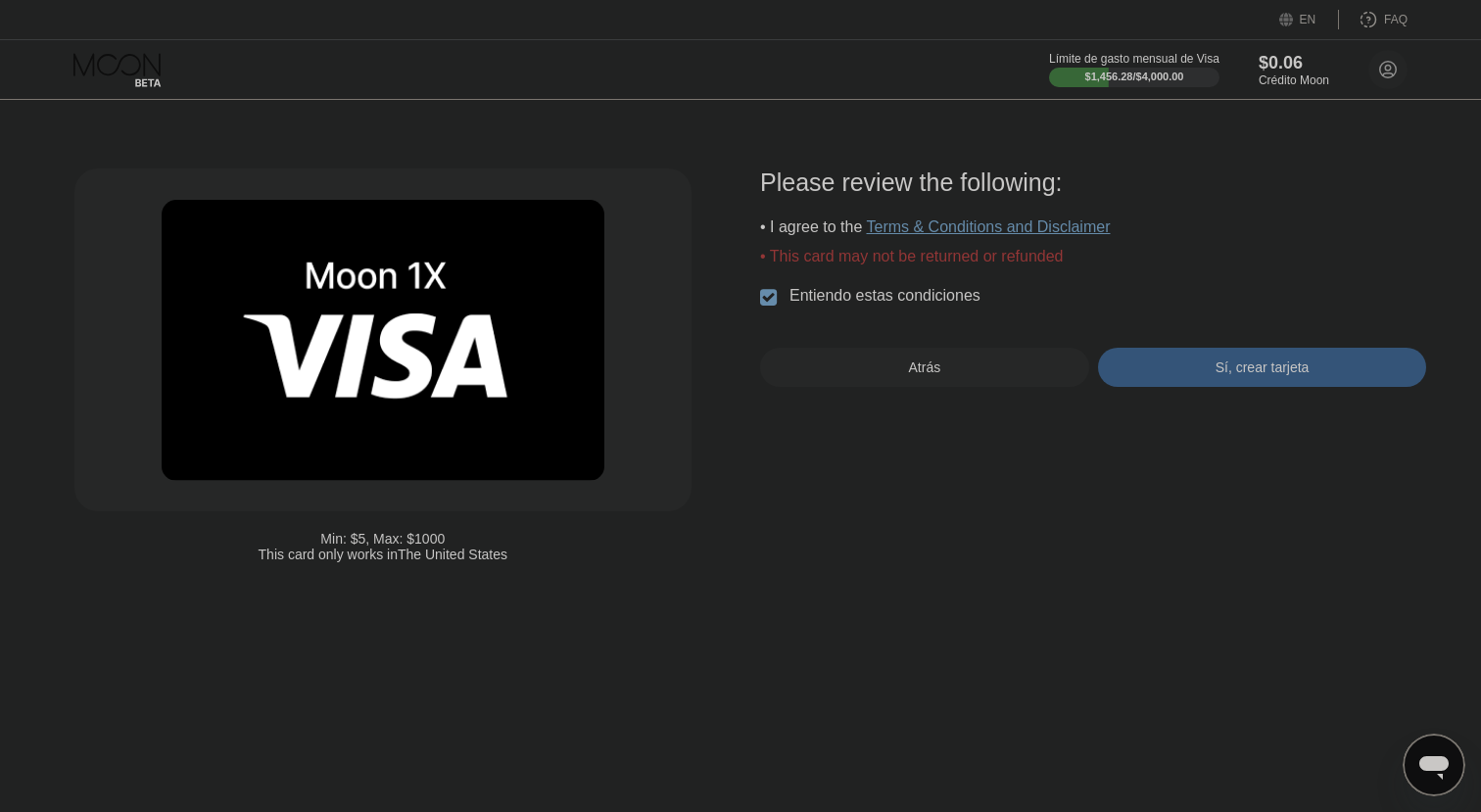 click on "Sí, crear tarjeta" at bounding box center (1263, 367) 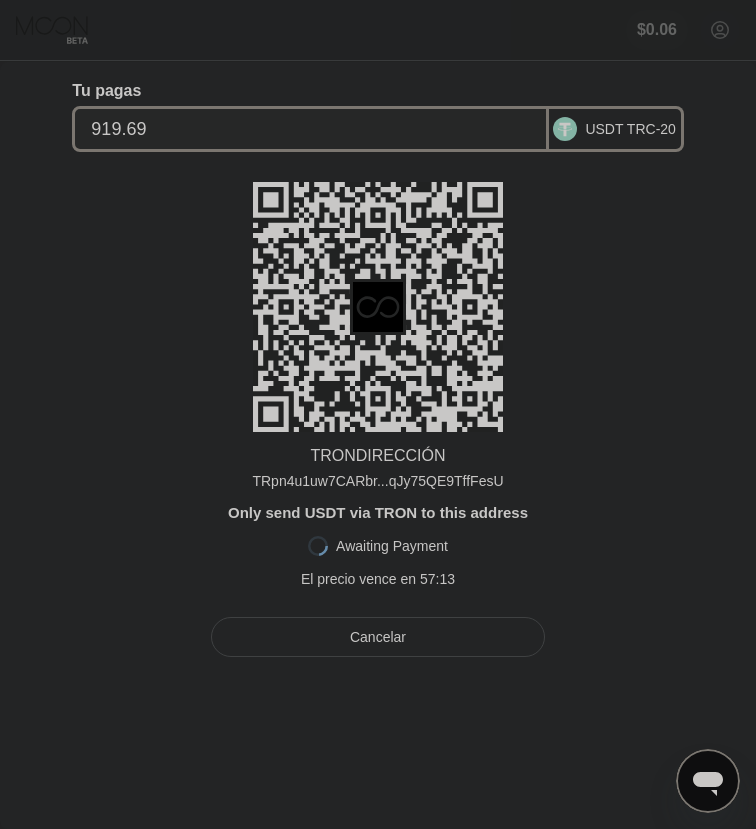 scroll, scrollTop: 0, scrollLeft: 0, axis: both 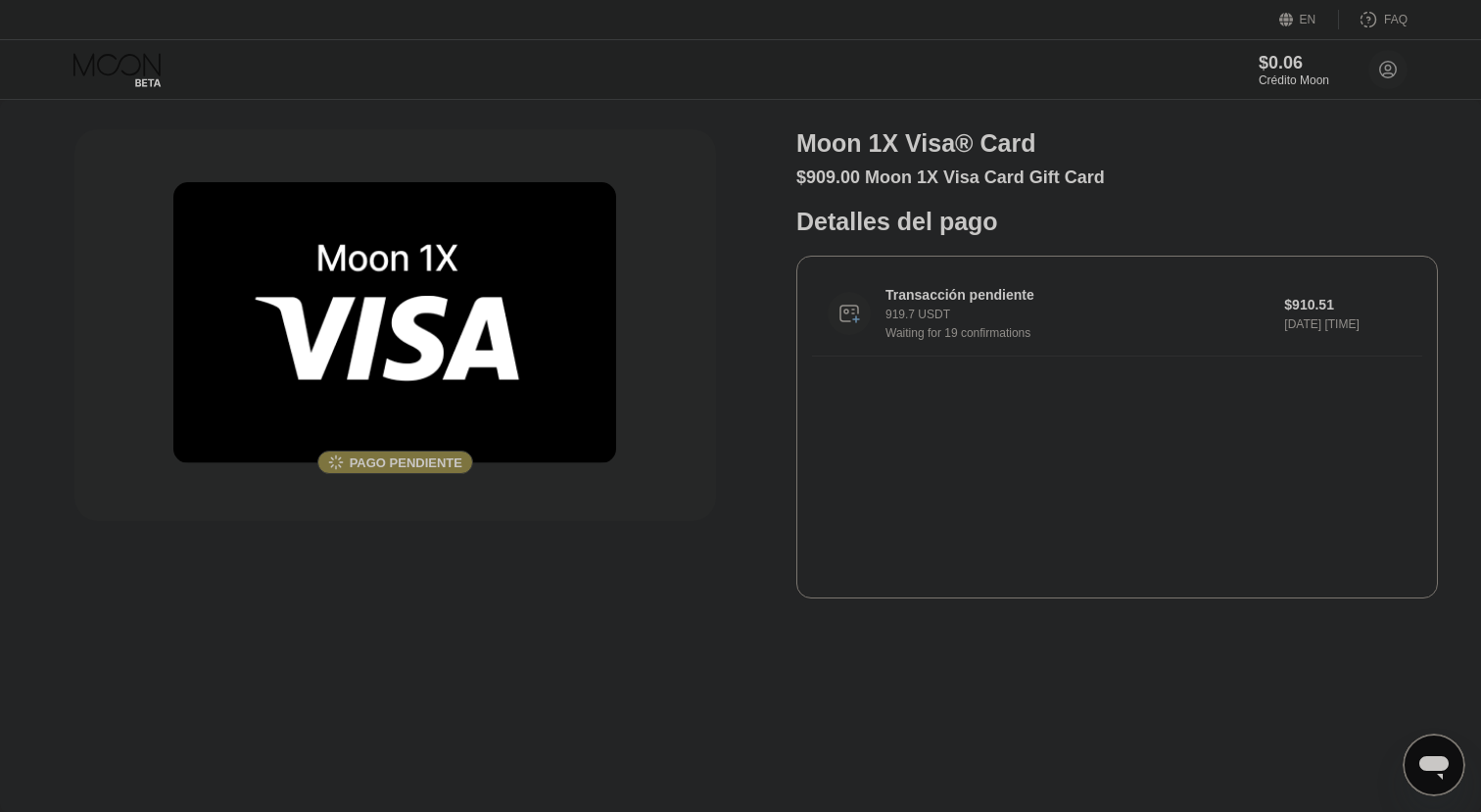 click 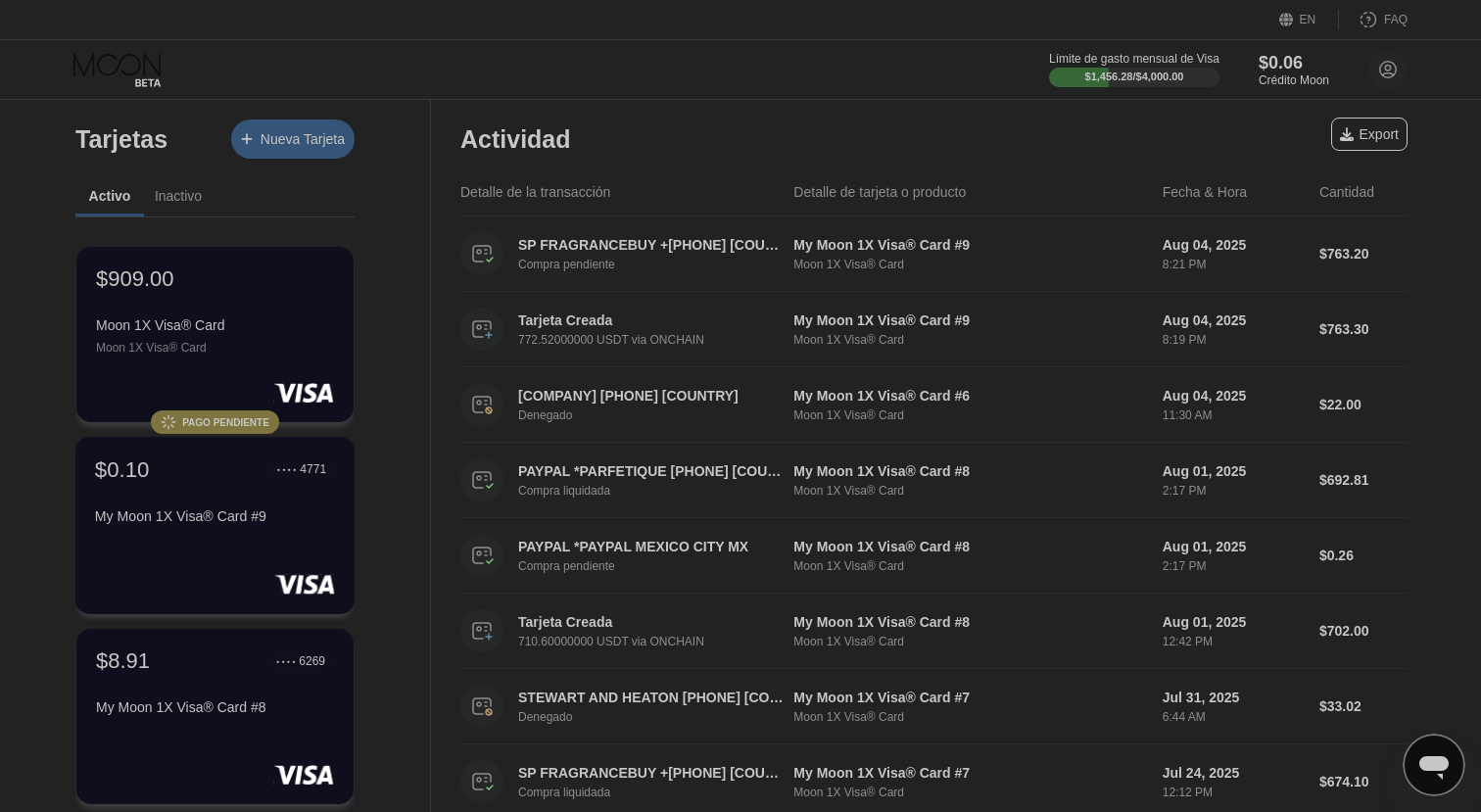 click on "My Moon 1X Visa® Card #9" at bounding box center [215, 516] 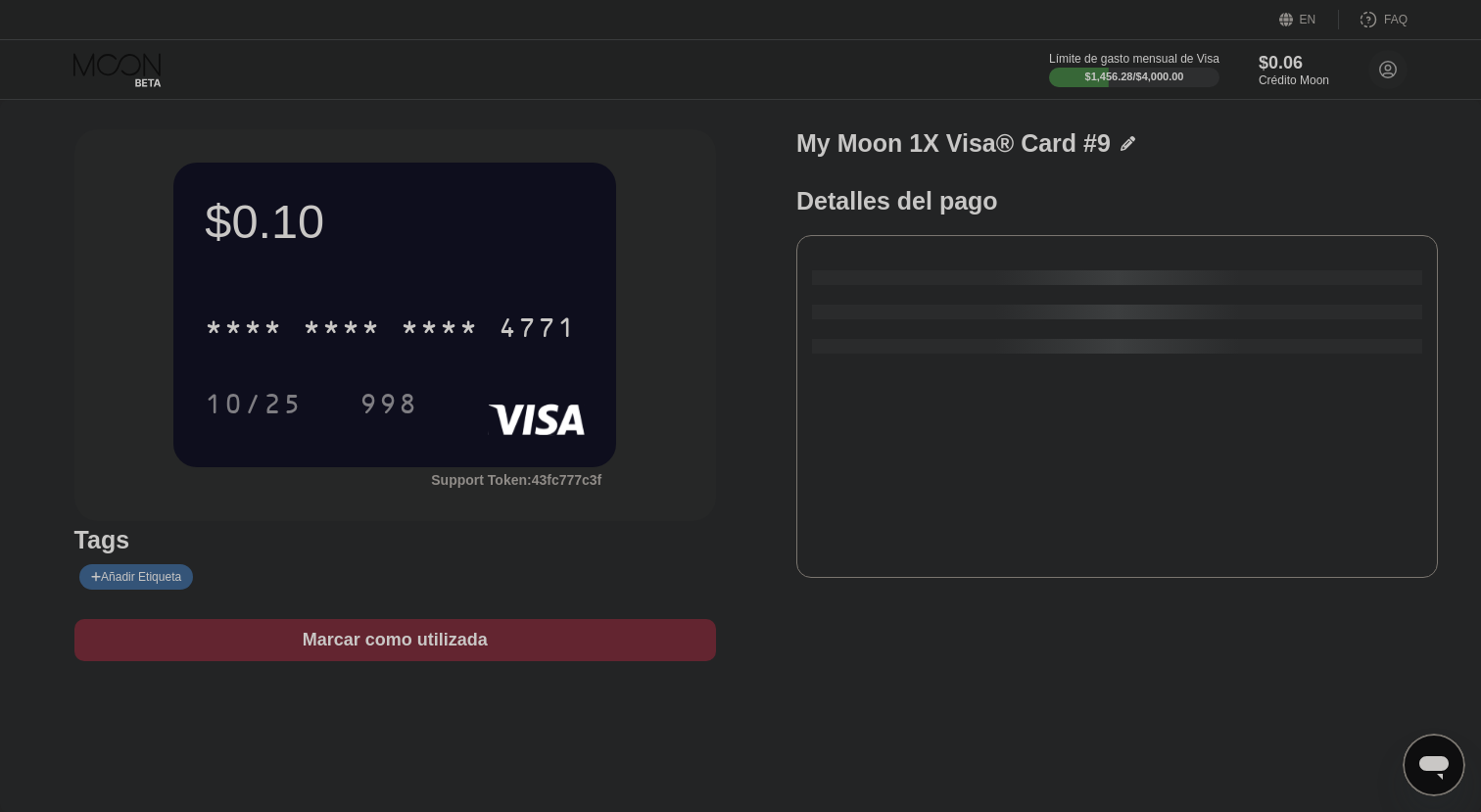 click on "Marcar como utilizada" at bounding box center [395, 640] 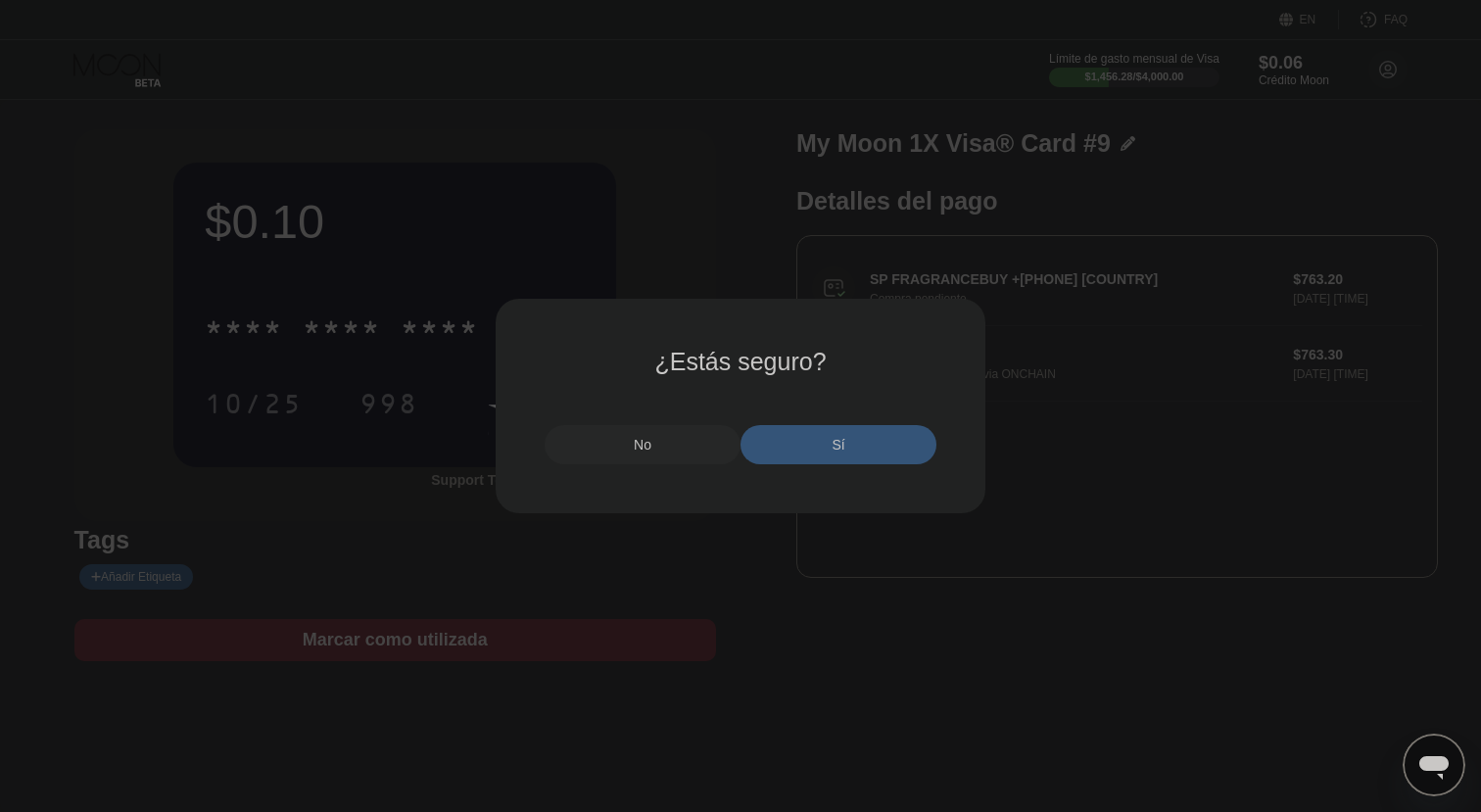 click on "Sí" at bounding box center (838, 445) 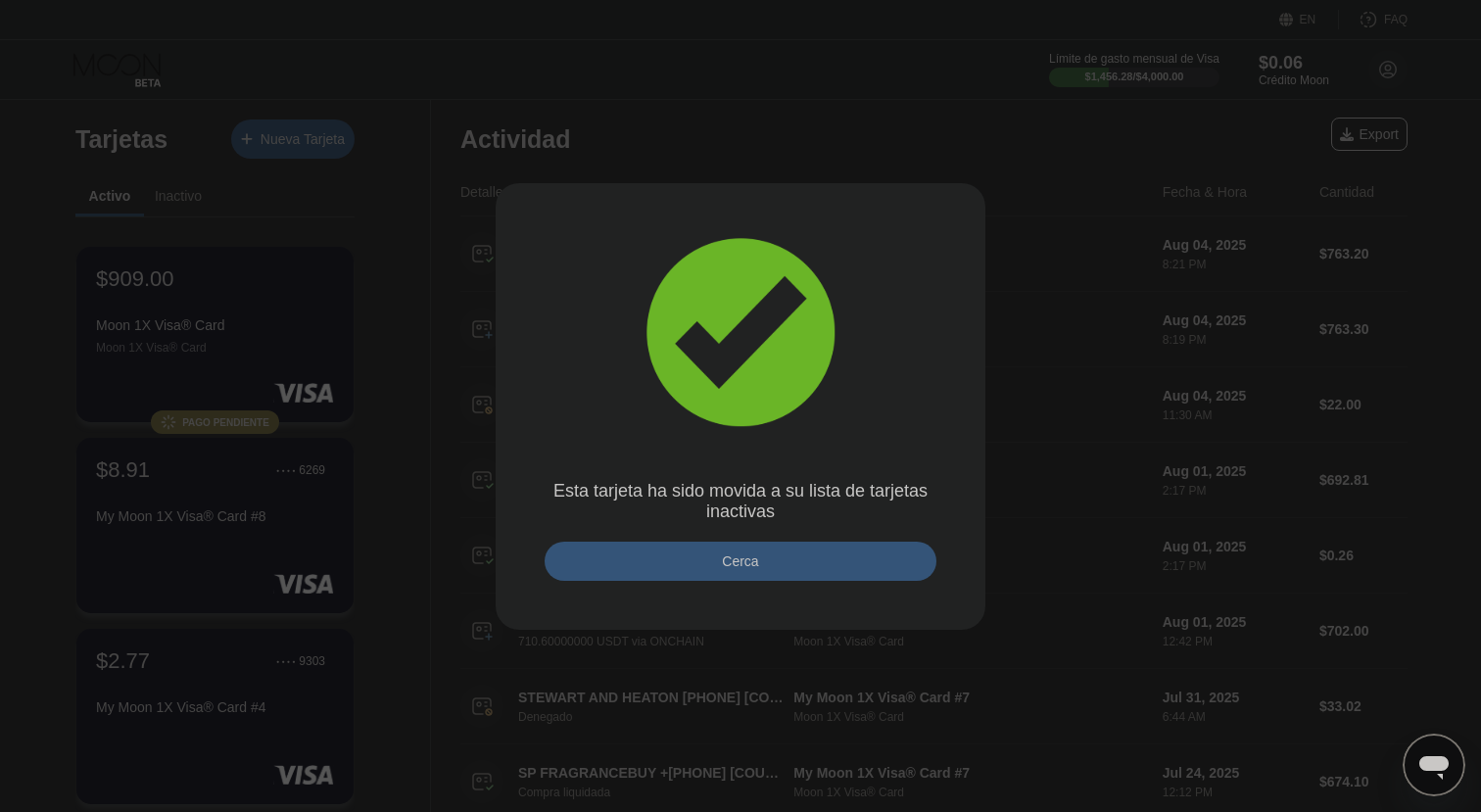 click on "Cerca" at bounding box center [740, 561] 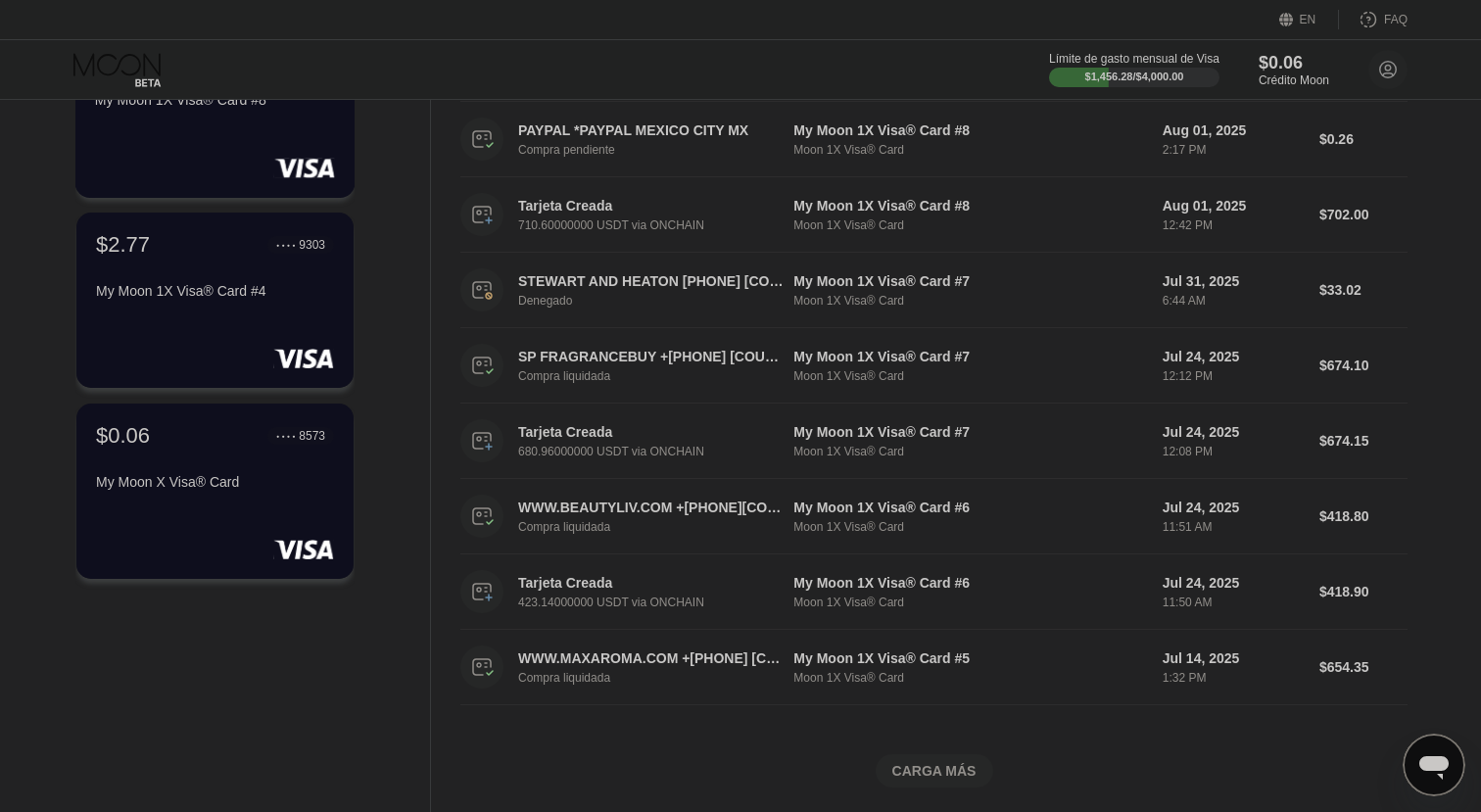 scroll, scrollTop: 423, scrollLeft: 0, axis: vertical 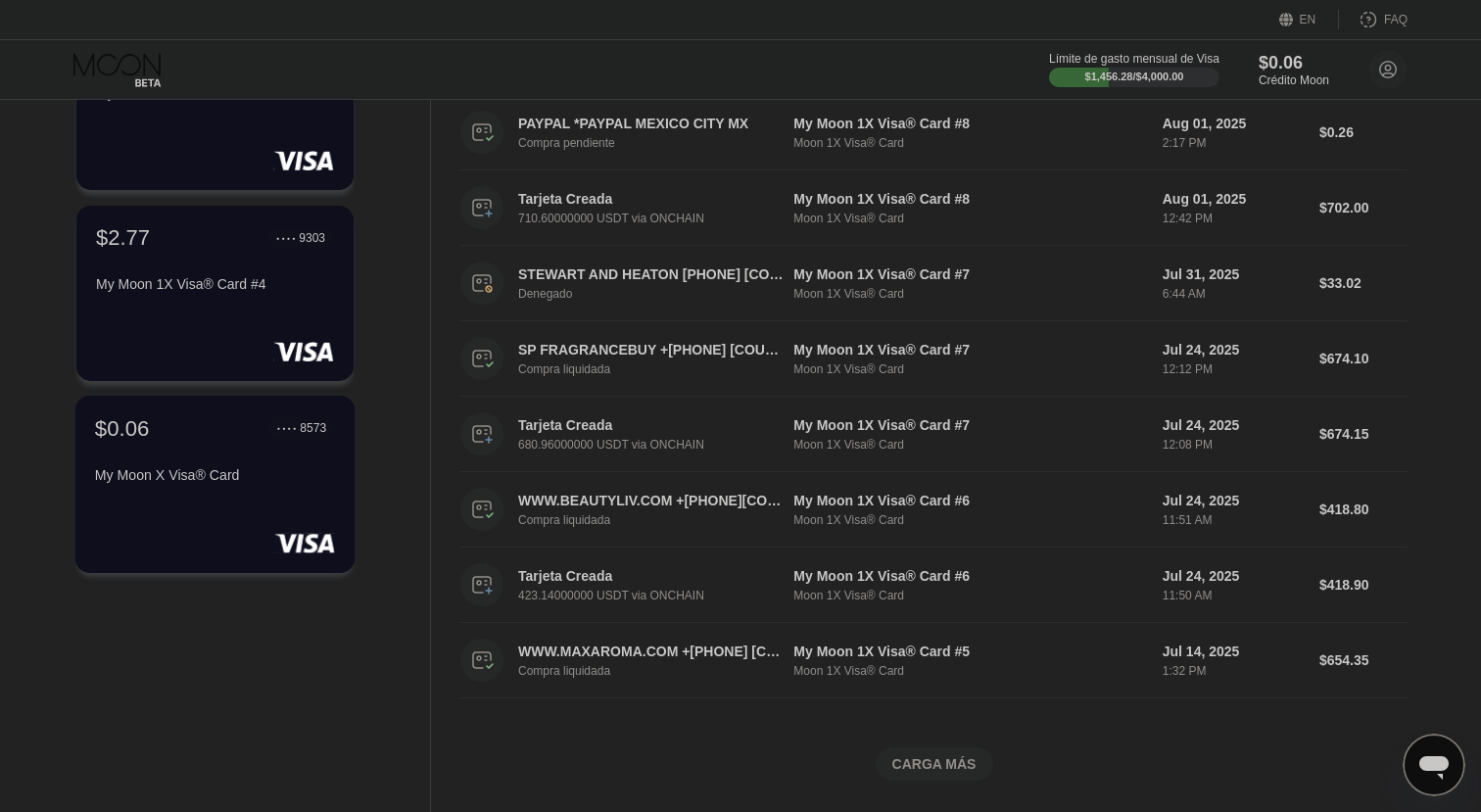 click on "$0.06 ● ● ● ● 8573 My Moon X Visa® Card" at bounding box center [215, 453] 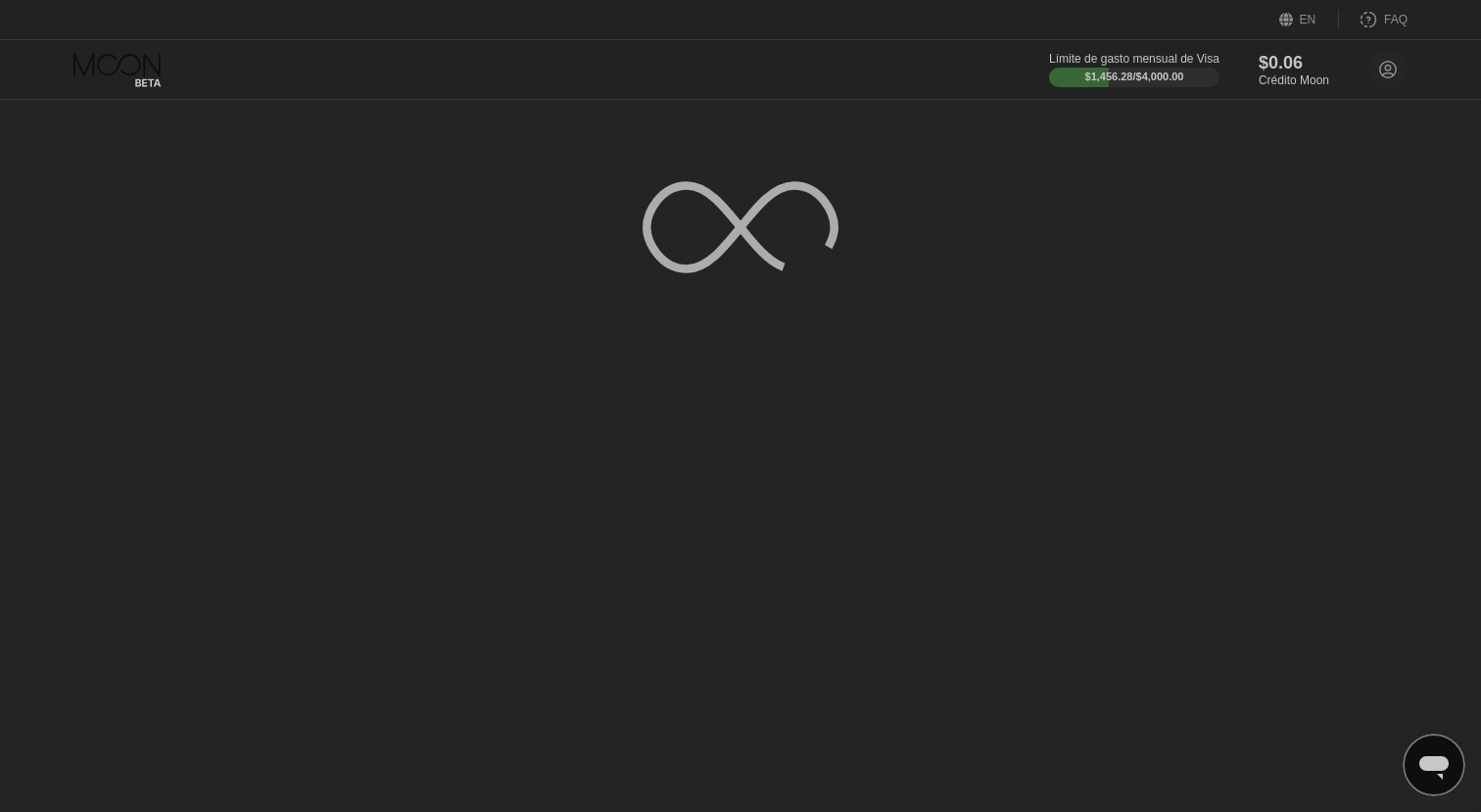 scroll, scrollTop: 0, scrollLeft: 0, axis: both 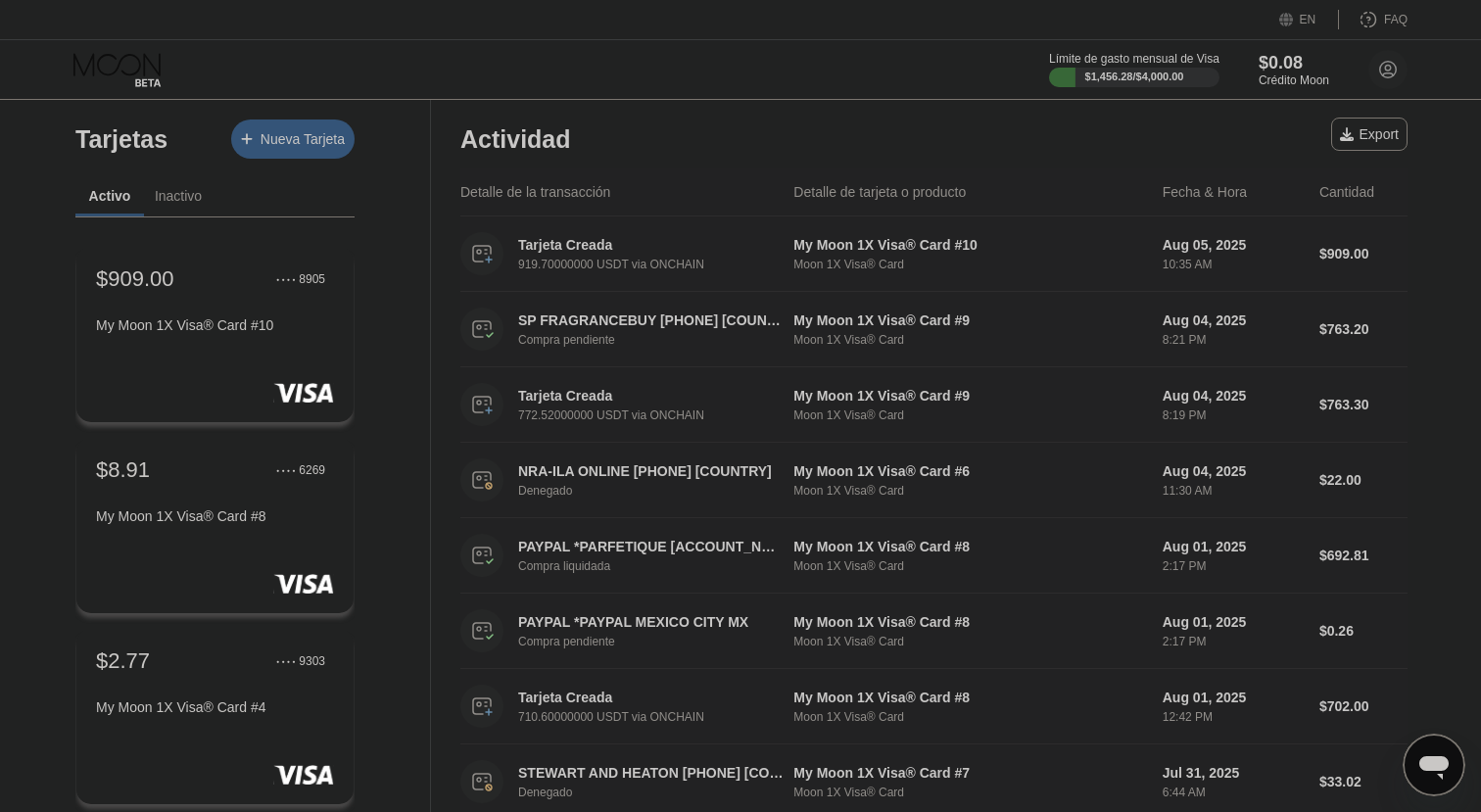 click on "$909.00 ● ● ● ● [LAST_FOUR_DIGITS] My Moon 1X Visa® Card #10" at bounding box center [215, 304] 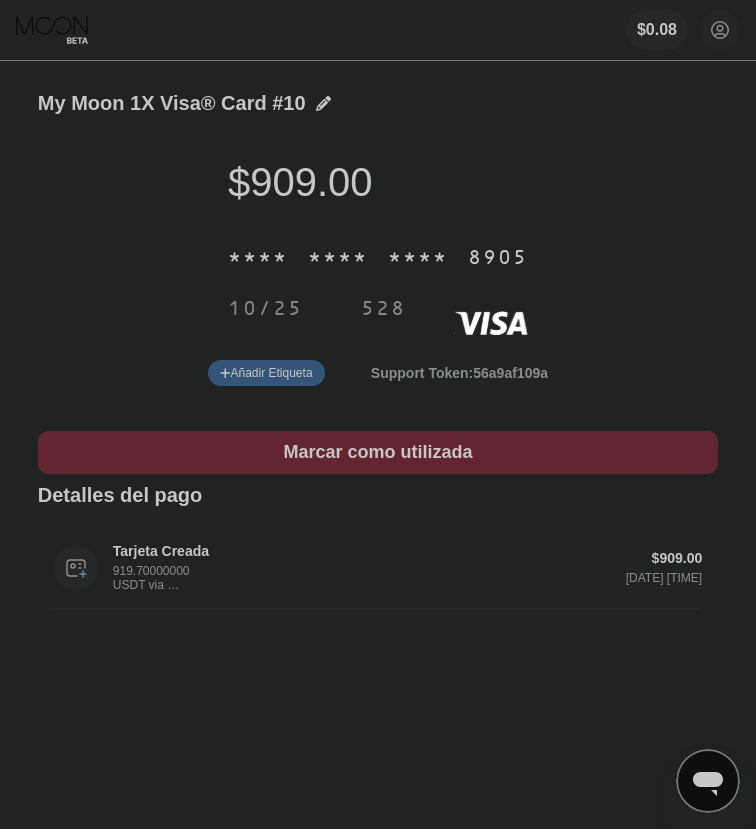 click on "* * * * * * * * * * * * [LAST_FOUR_DIGITS]" at bounding box center [378, 257] 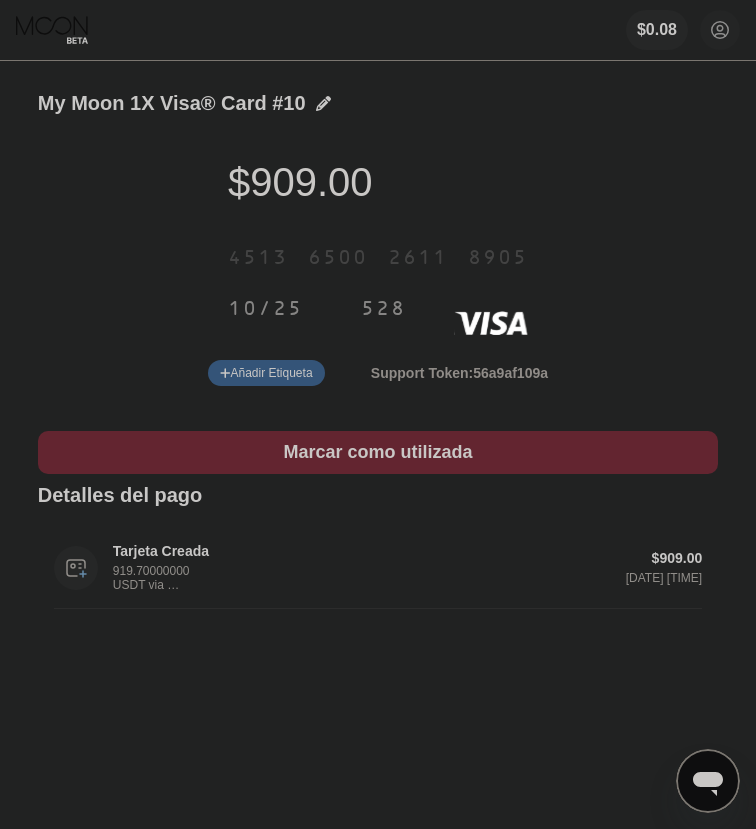 click on "6500" at bounding box center (338, 258) 